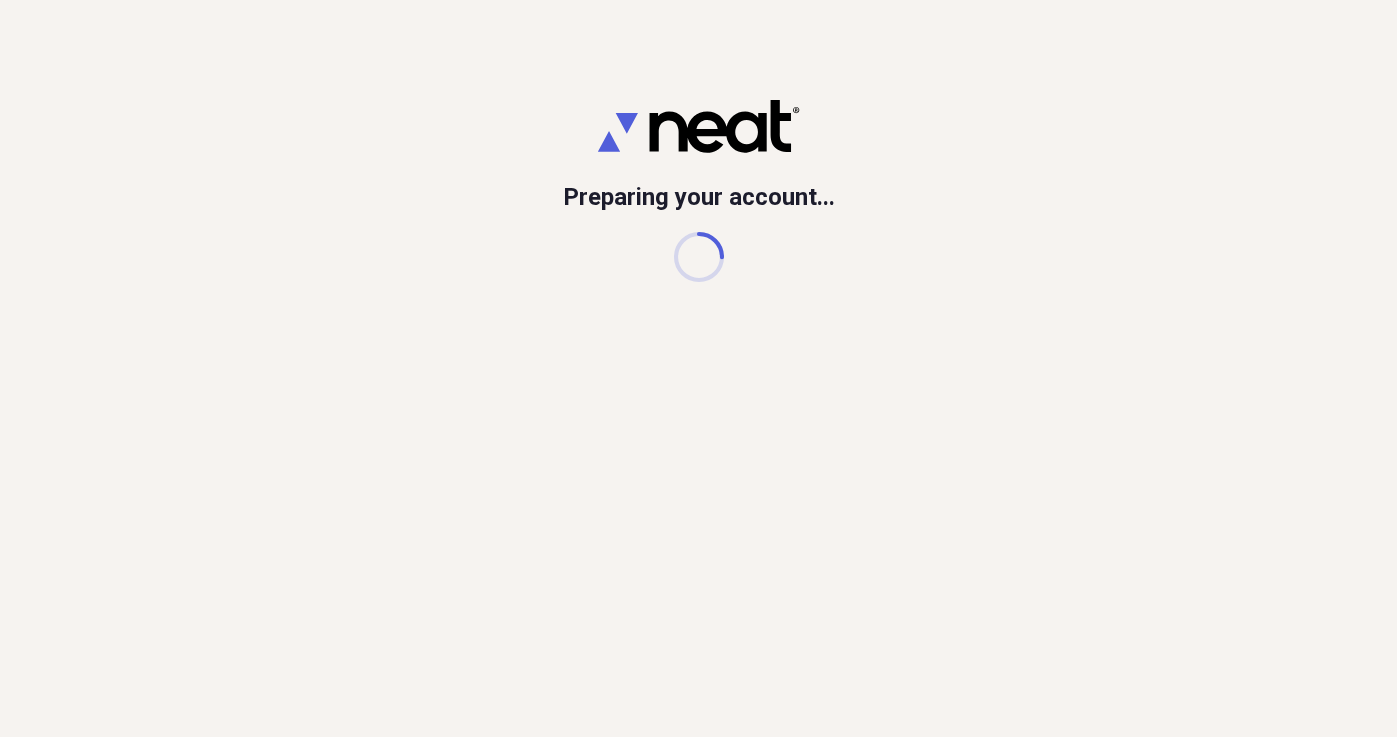 scroll, scrollTop: 0, scrollLeft: 0, axis: both 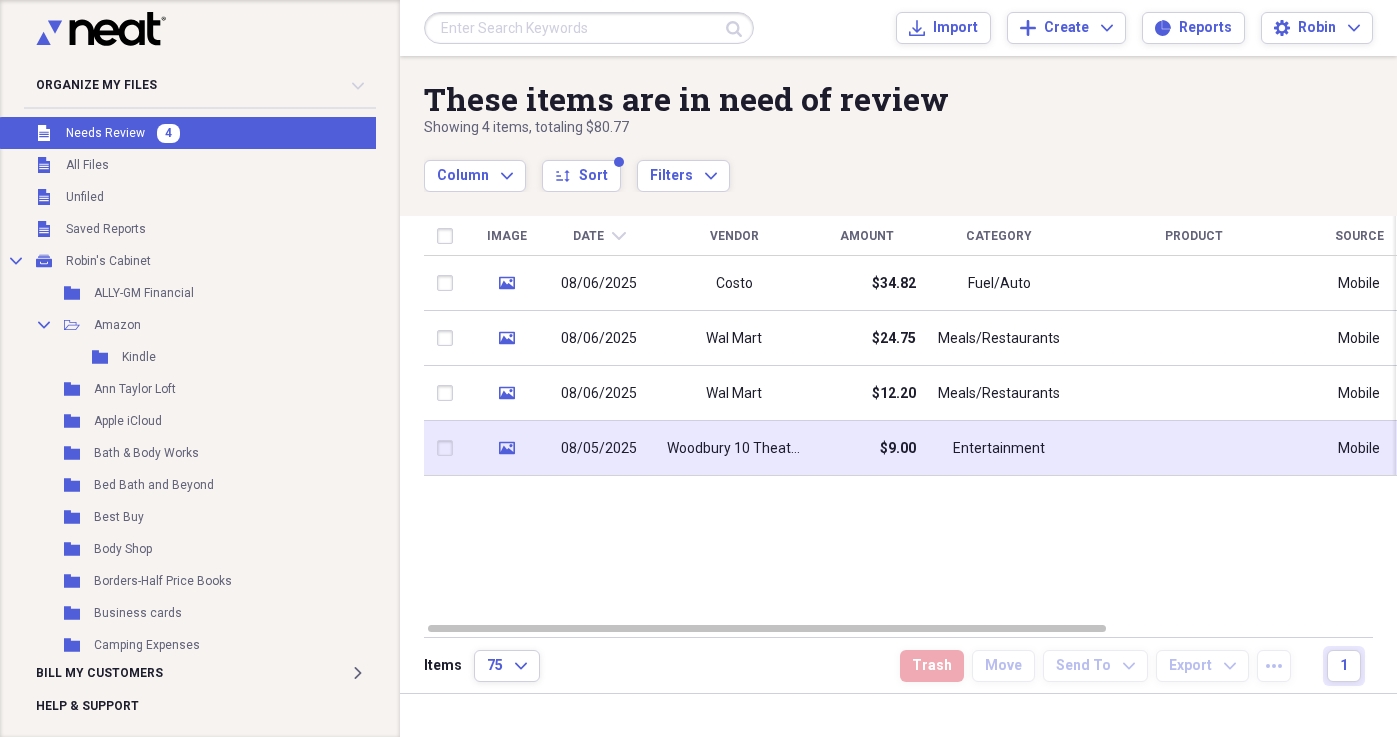 click on "08/05/2025" at bounding box center (599, 449) 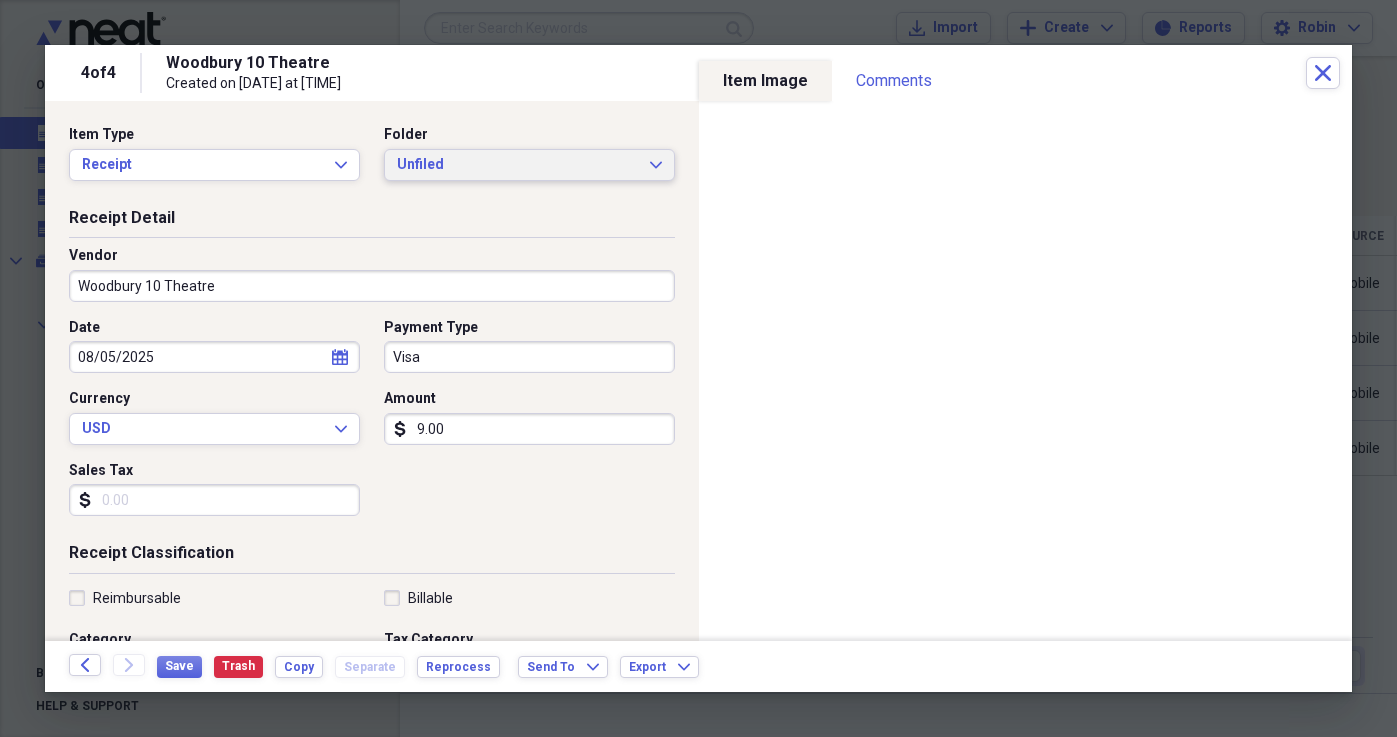 click on "Unfiled" at bounding box center (517, 165) 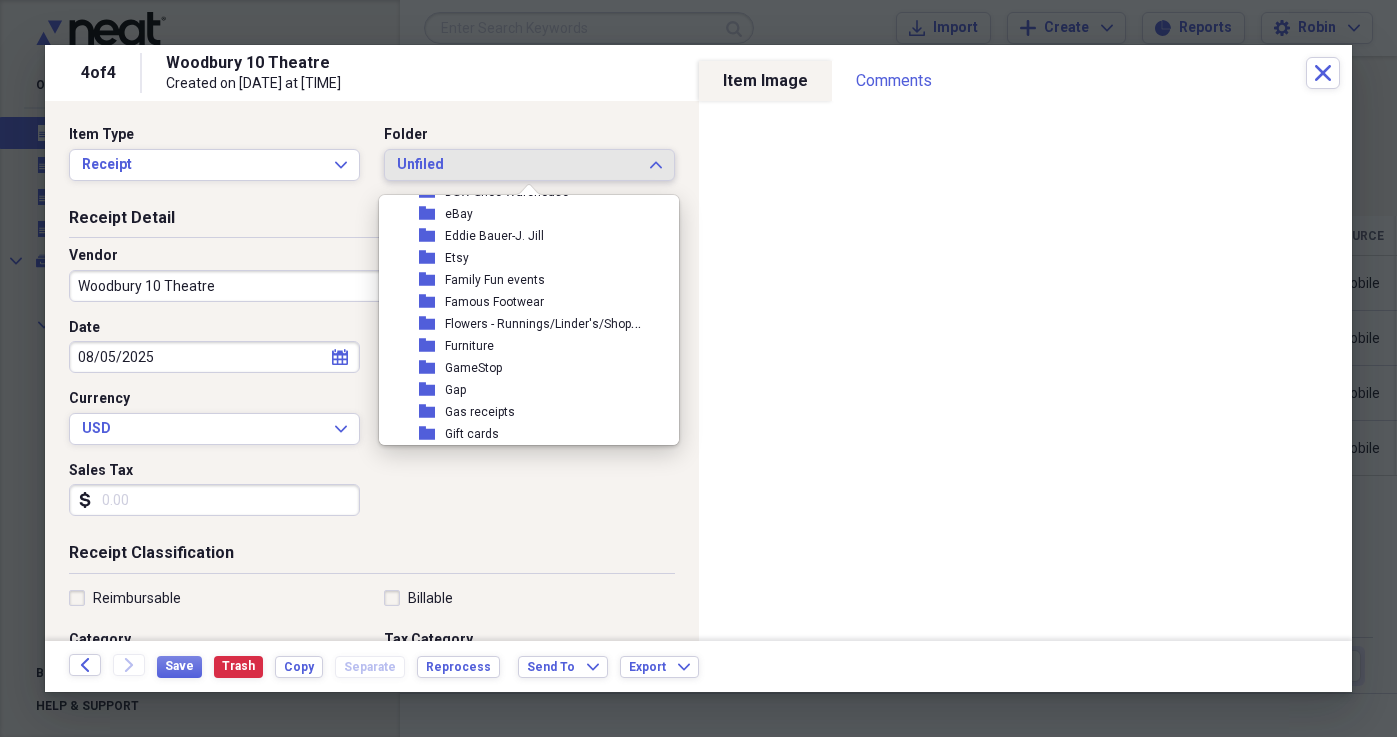 scroll, scrollTop: 624, scrollLeft: 0, axis: vertical 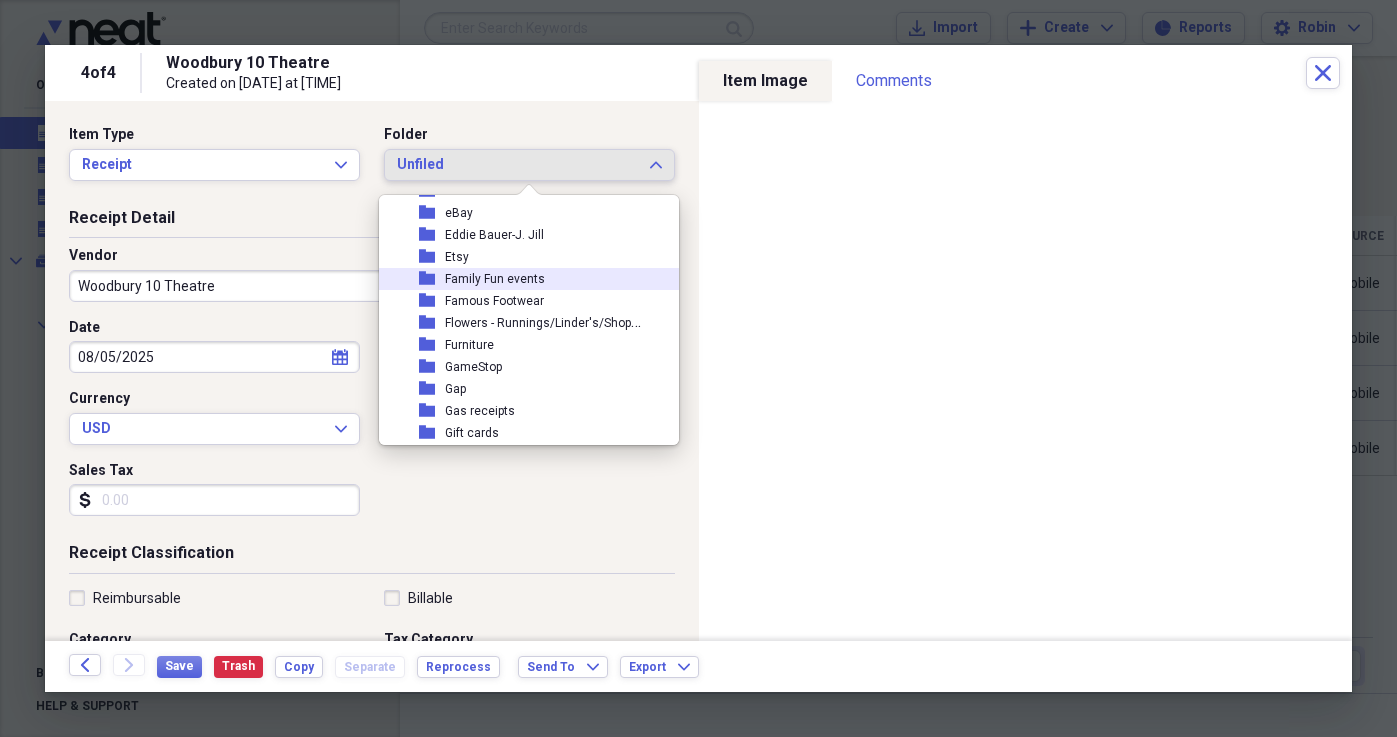 click on "Family Fun events" at bounding box center (495, 279) 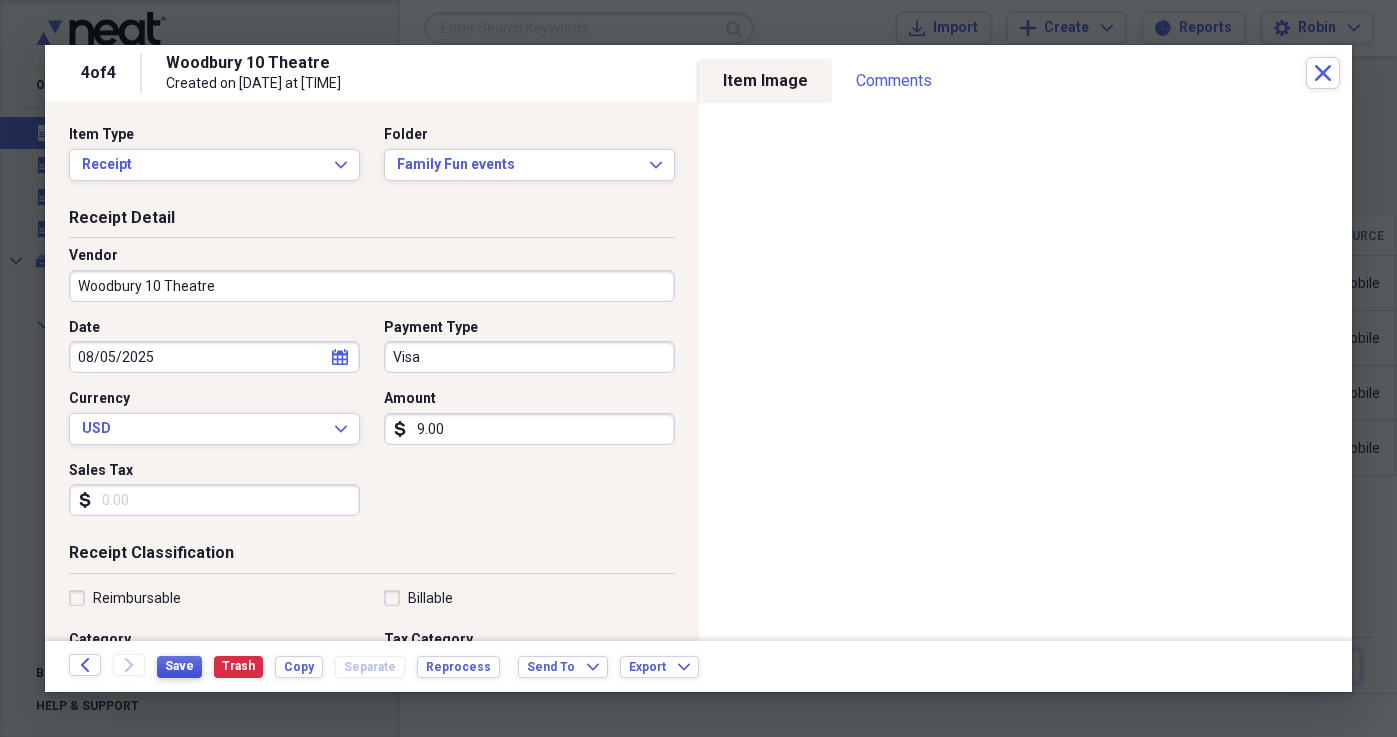 click on "Save" at bounding box center [179, 666] 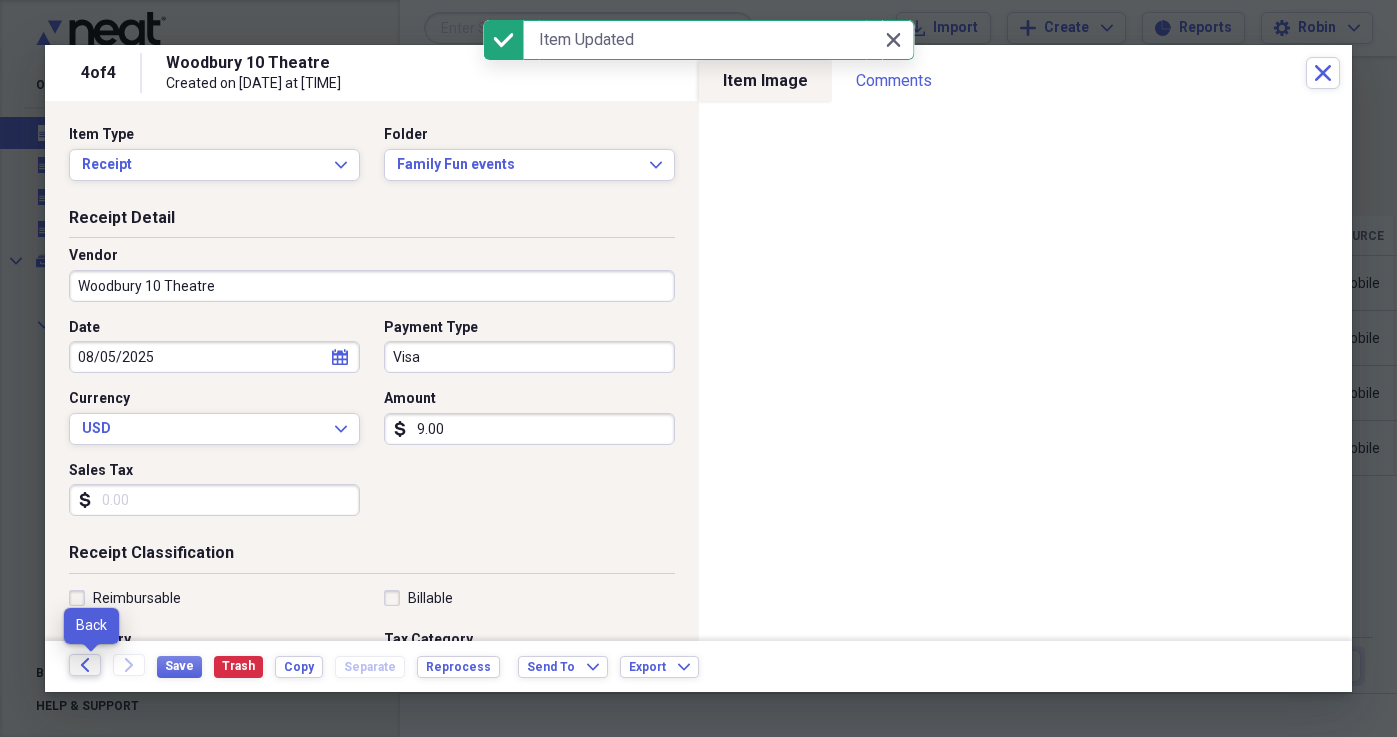 click on "Back" 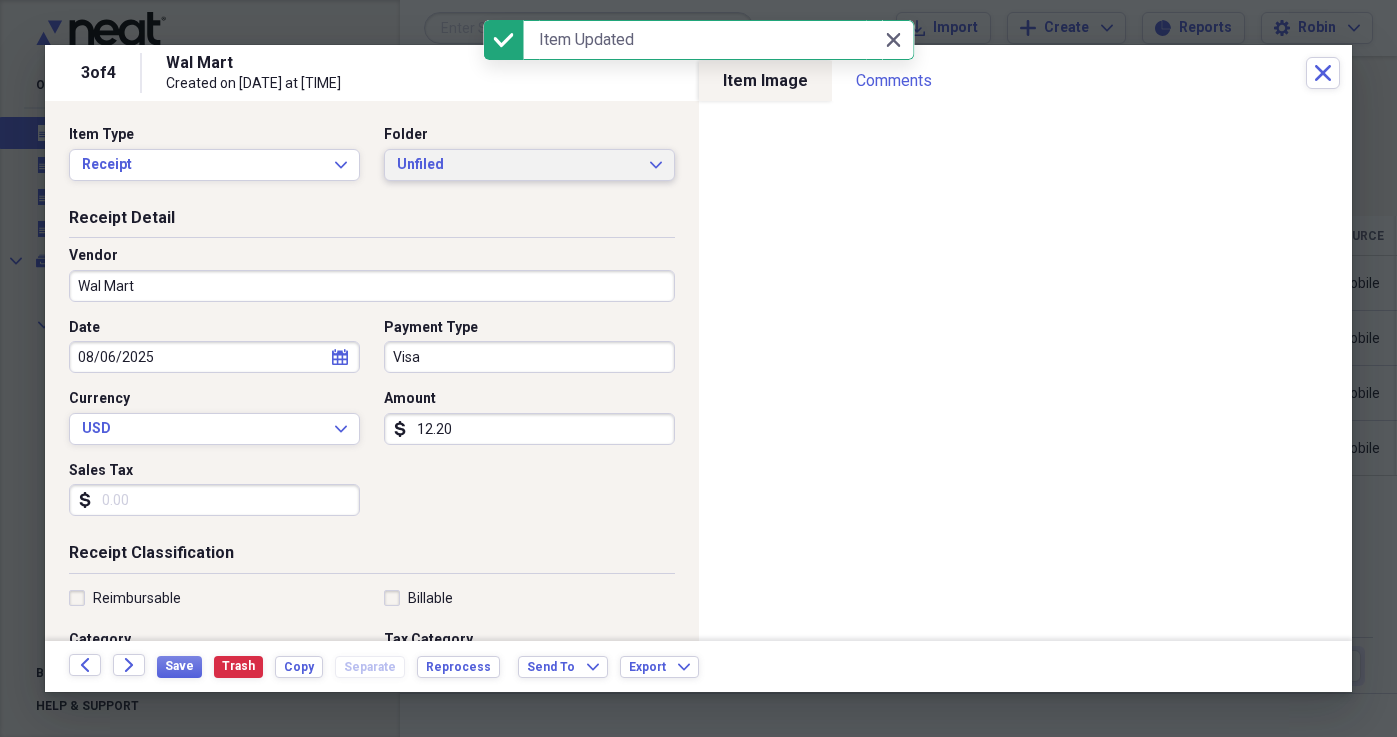 click on "Unfiled" at bounding box center [517, 165] 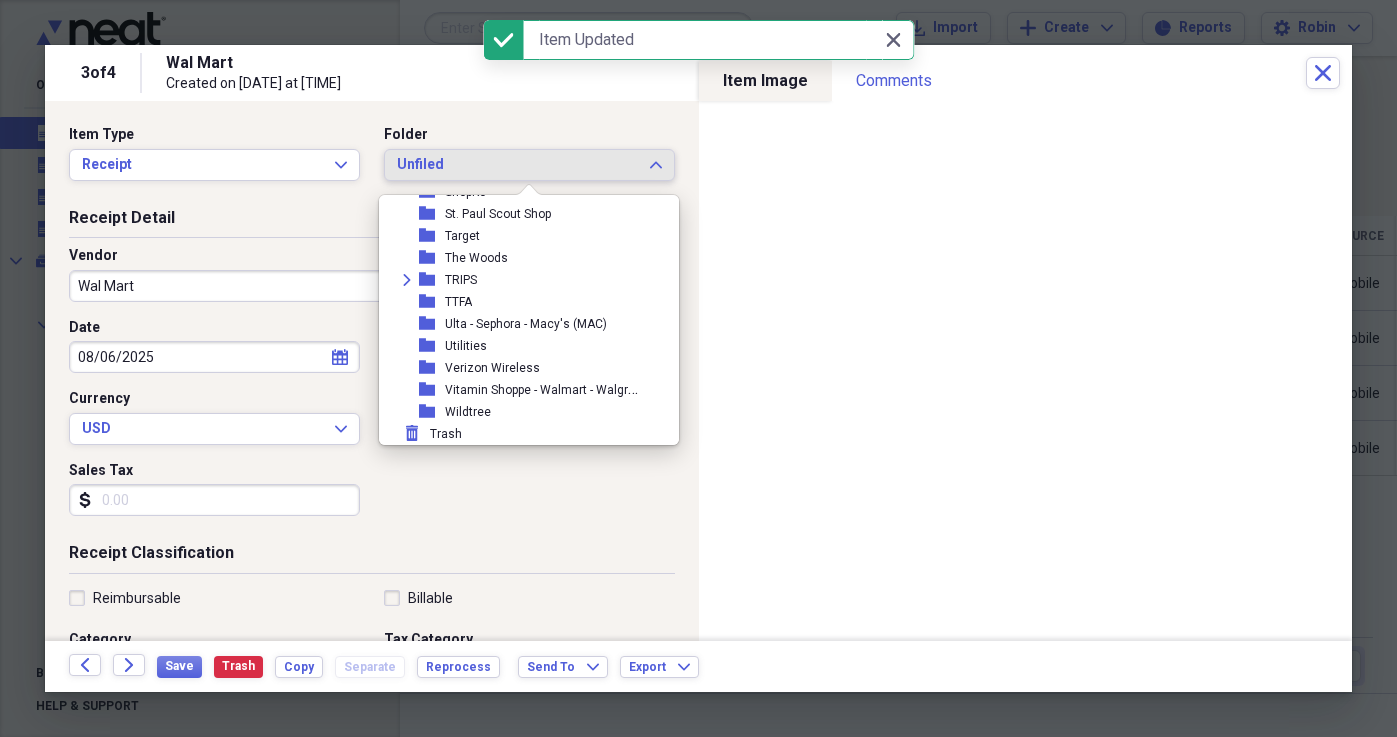 scroll, scrollTop: 1789, scrollLeft: 0, axis: vertical 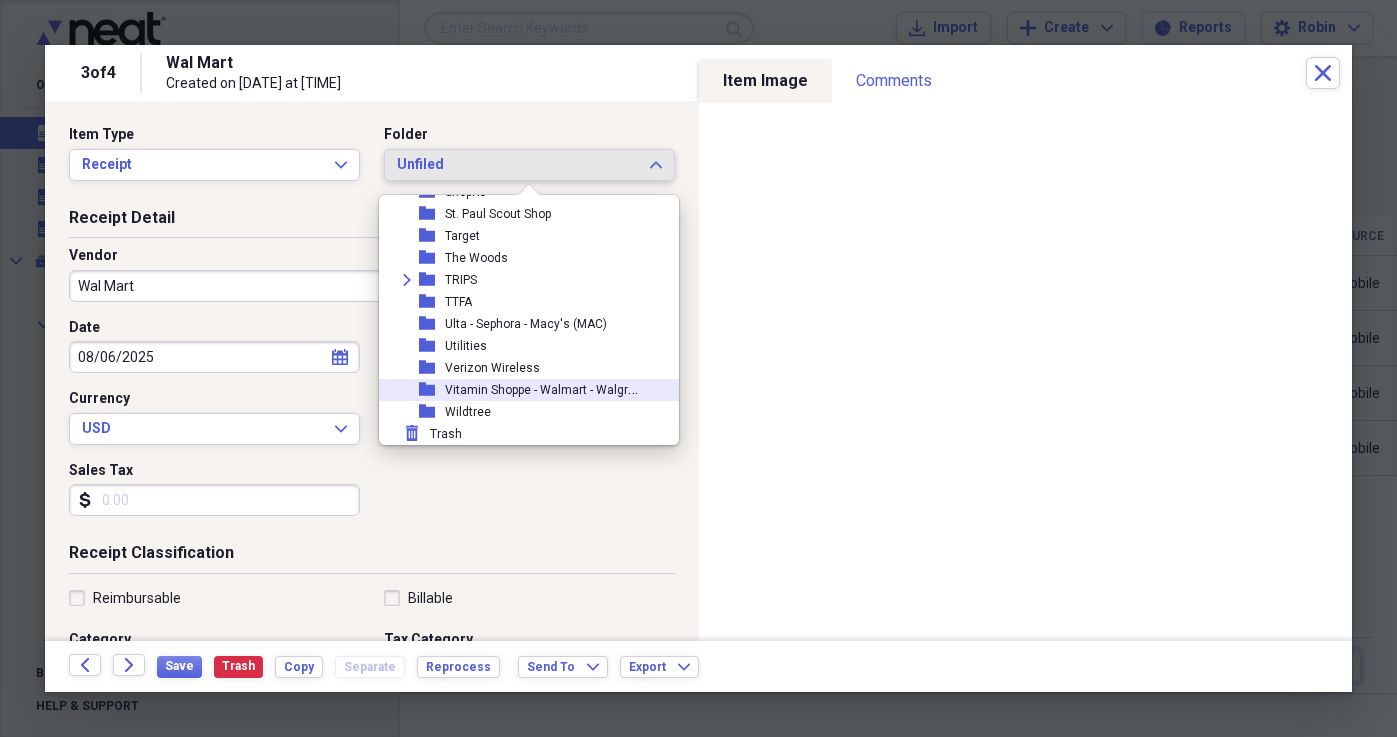 click on "Vitamin Shoppe - Walmart - Walgreens" at bounding box center [550, 388] 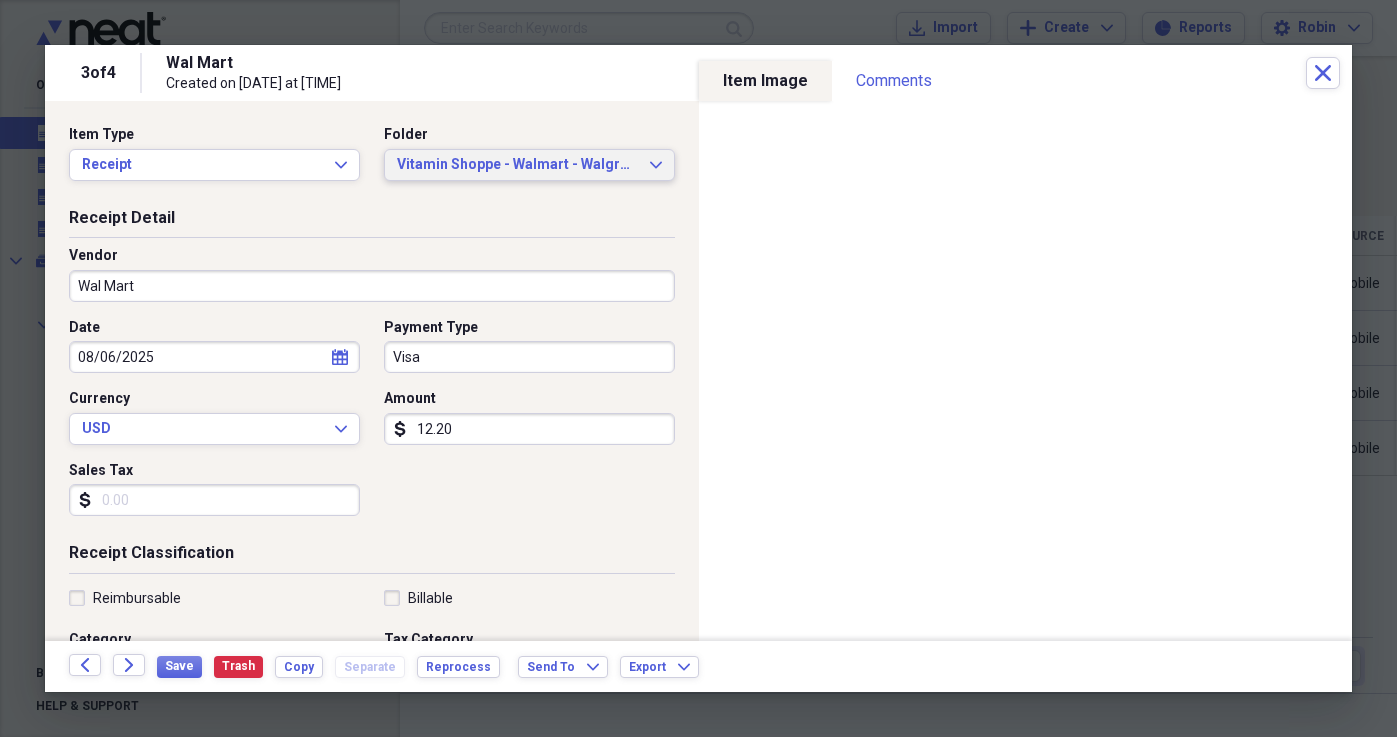 scroll, scrollTop: 1, scrollLeft: 0, axis: vertical 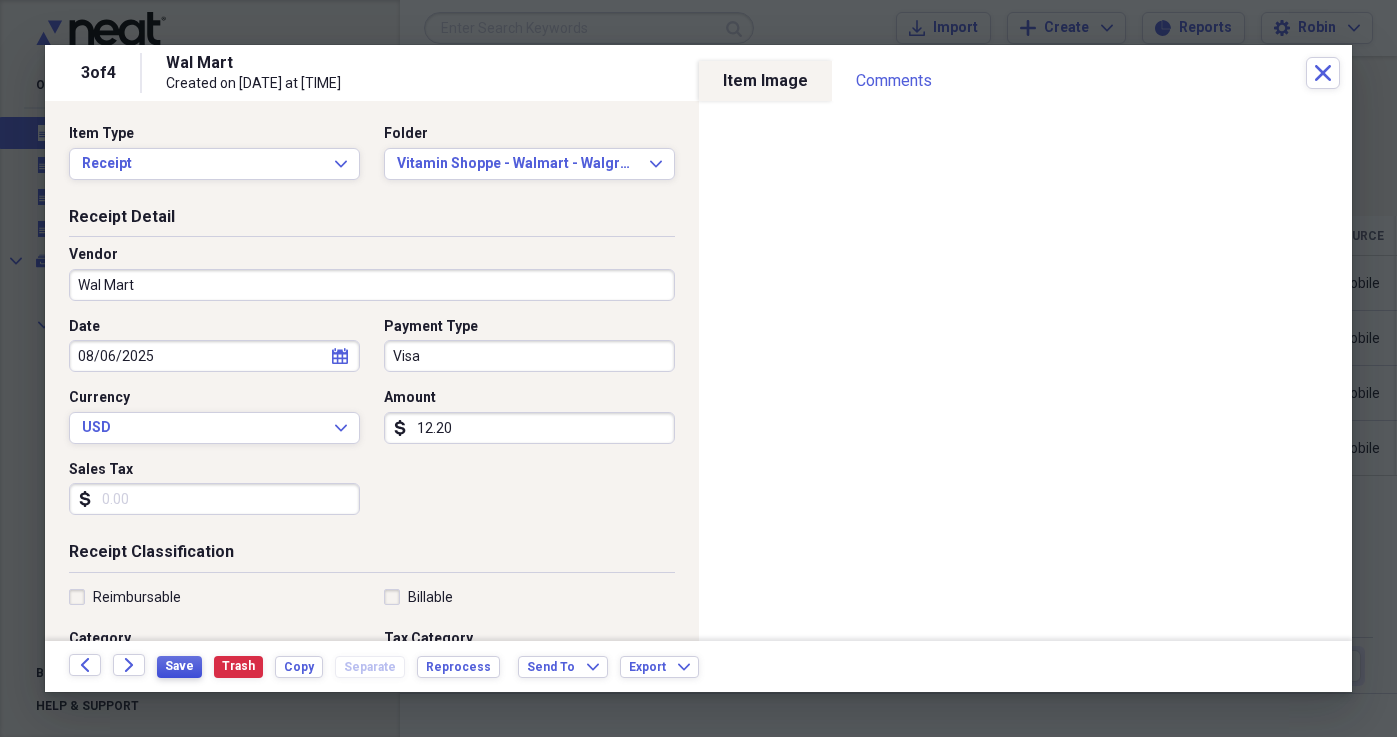 click on "Save" at bounding box center (179, 666) 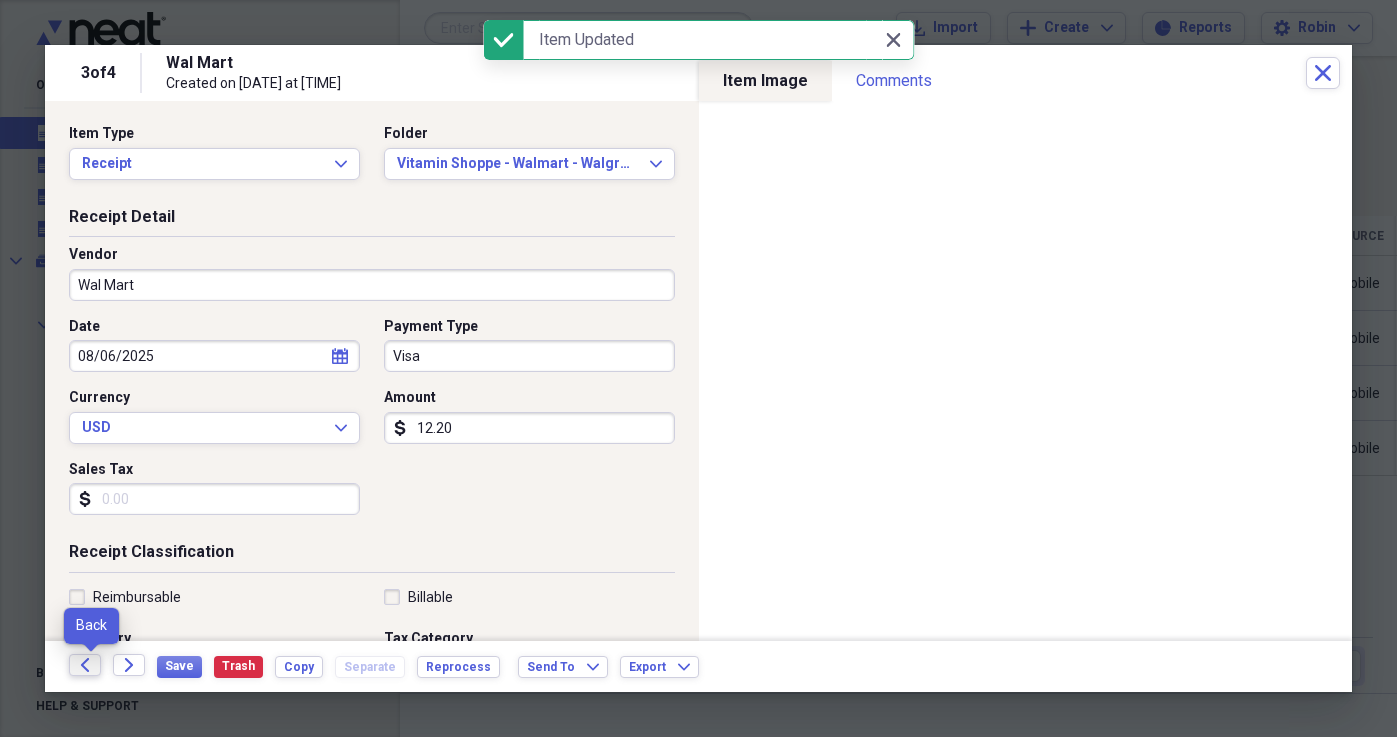 click on "Back" 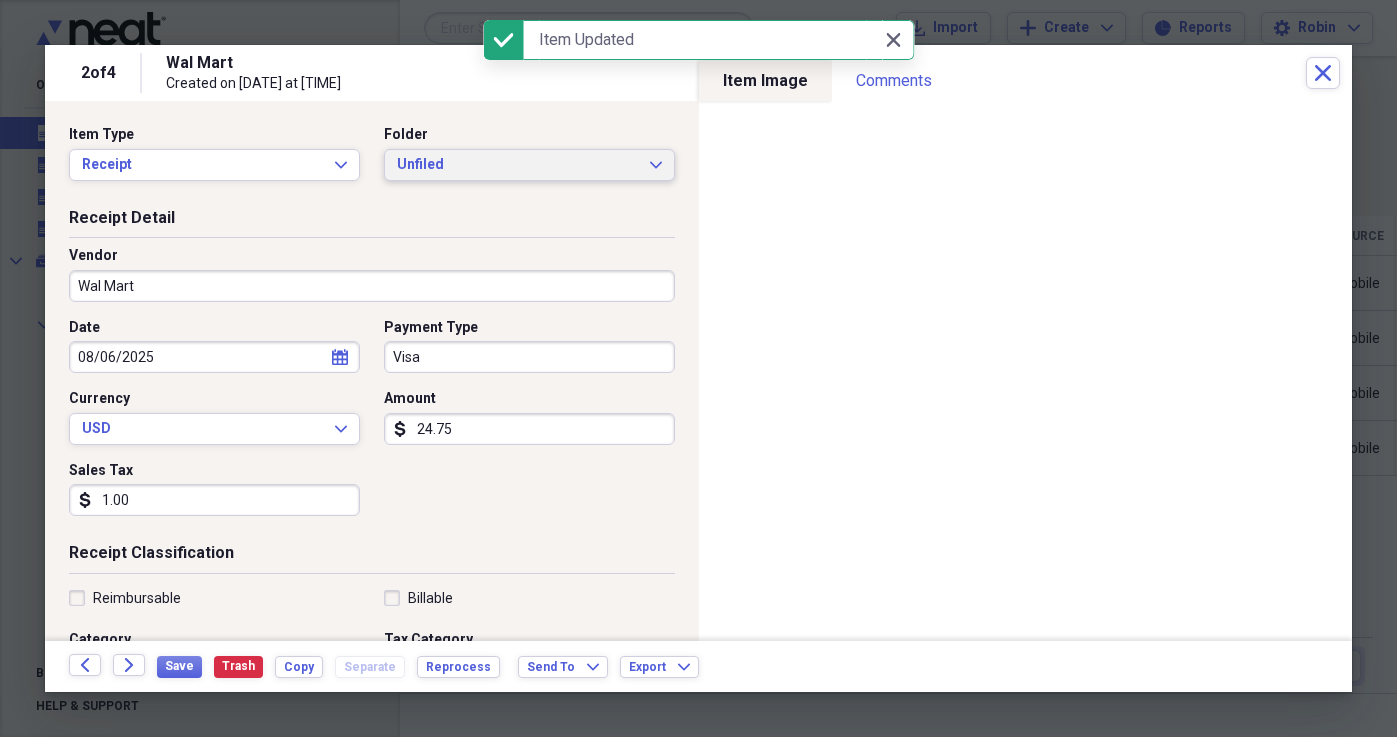 click on "Unfiled Expand" at bounding box center (529, 165) 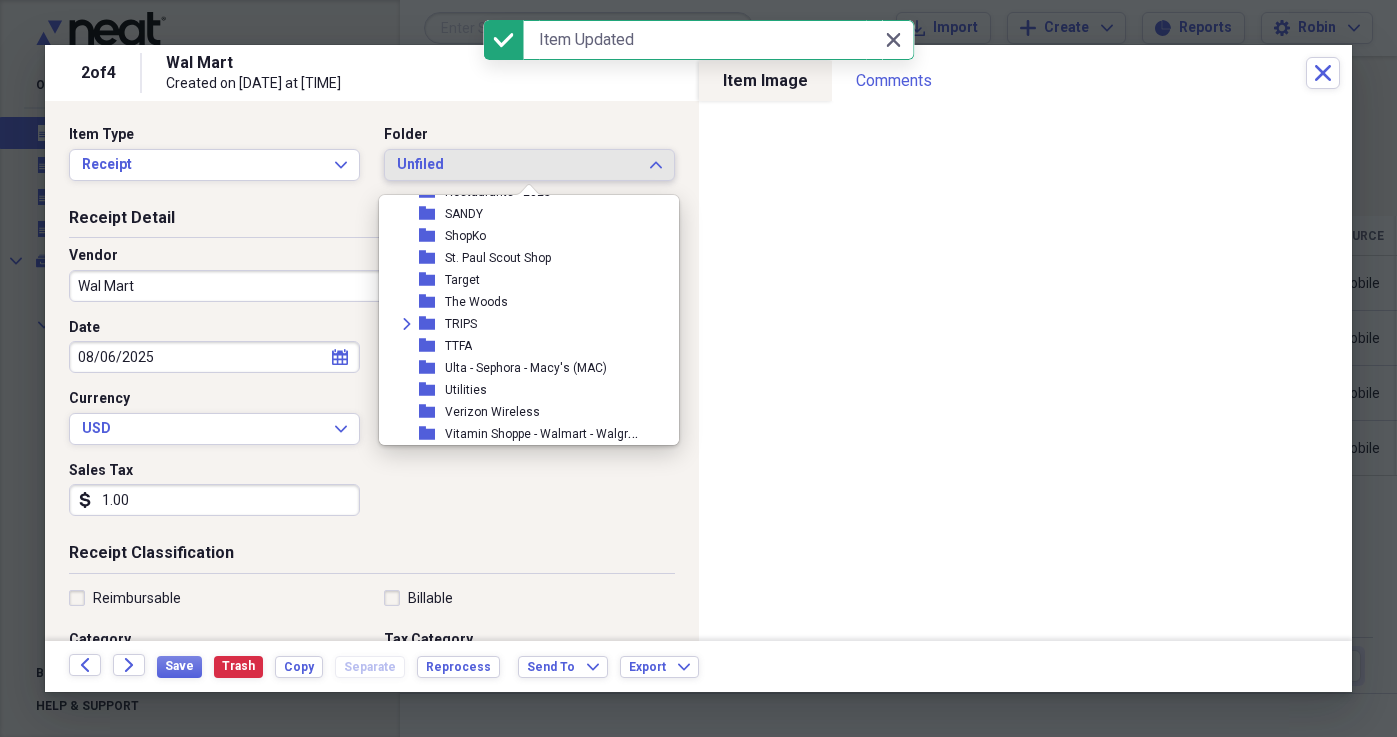 scroll, scrollTop: 1789, scrollLeft: 0, axis: vertical 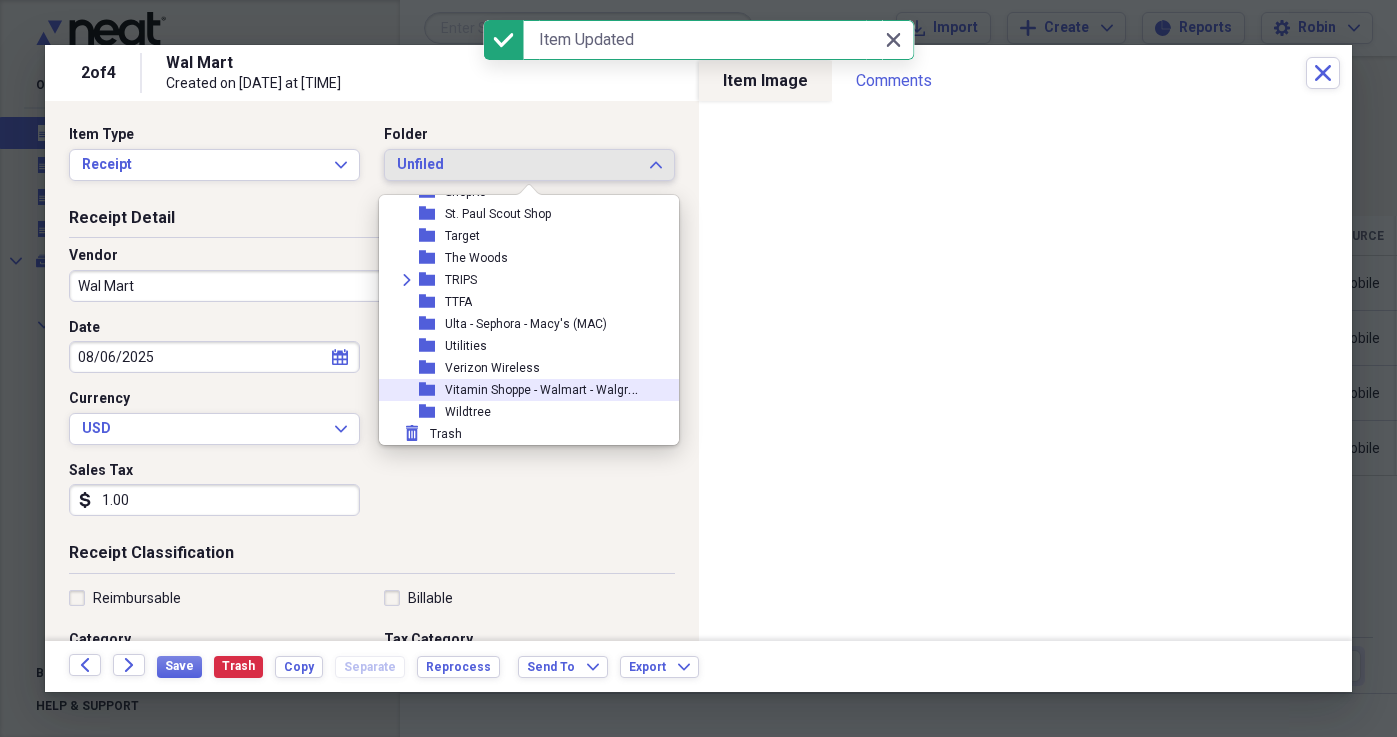 click on "Vitamin Shoppe - Walmart - Walgreens" at bounding box center [550, 388] 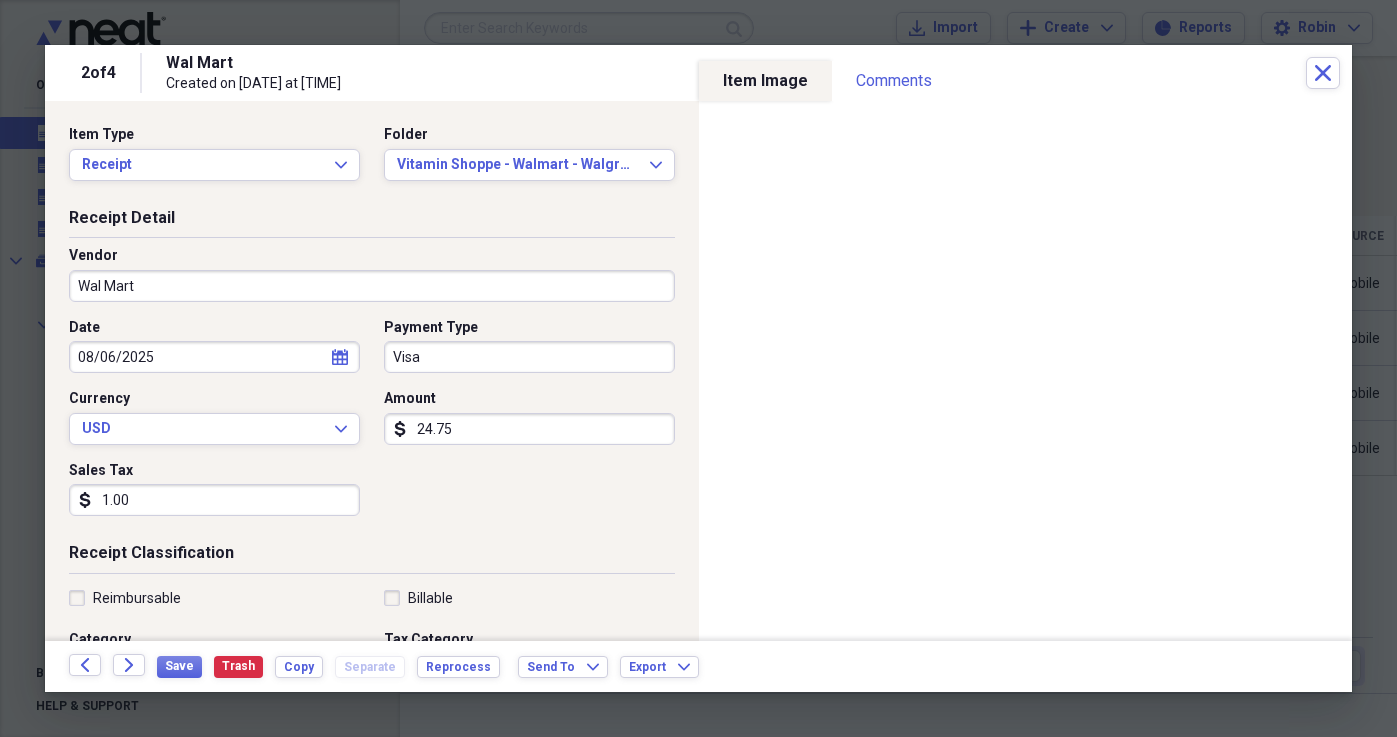 click on "1.00" at bounding box center [214, 500] 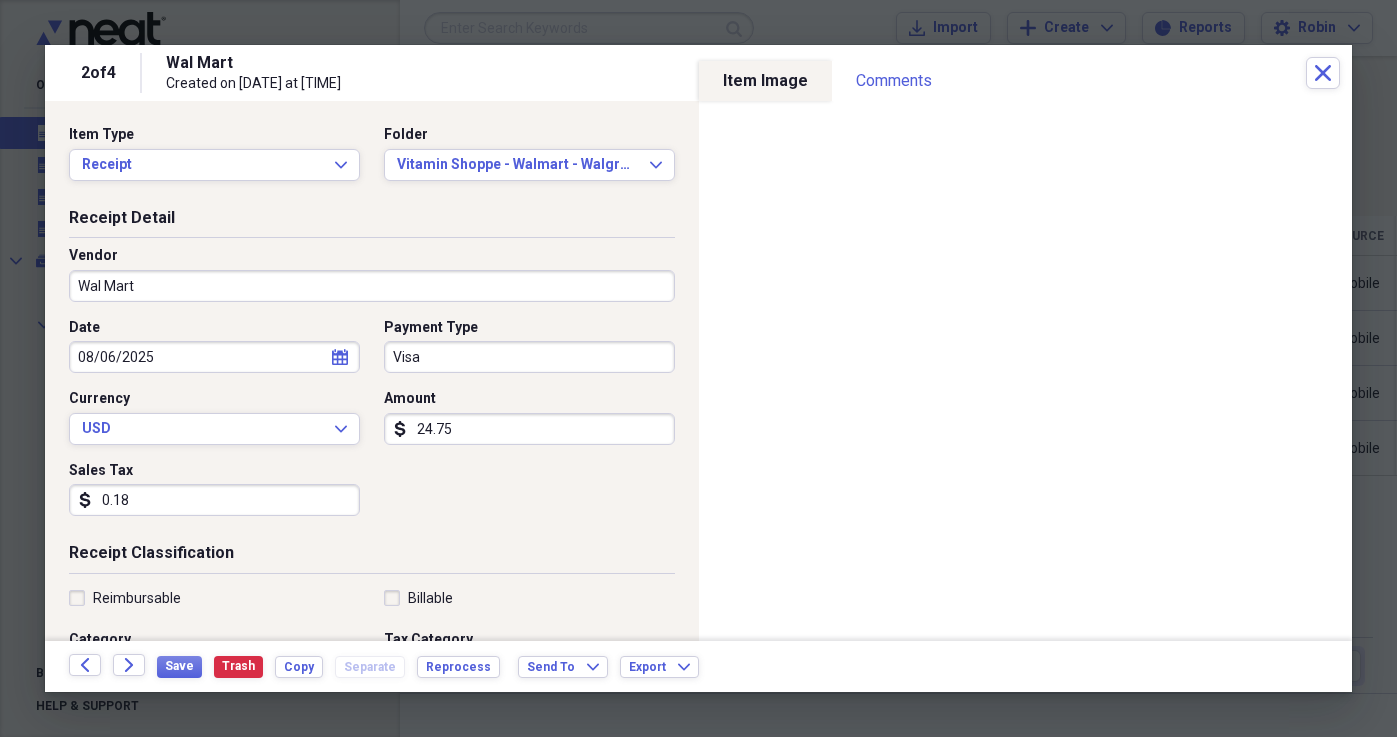 type on "1.88" 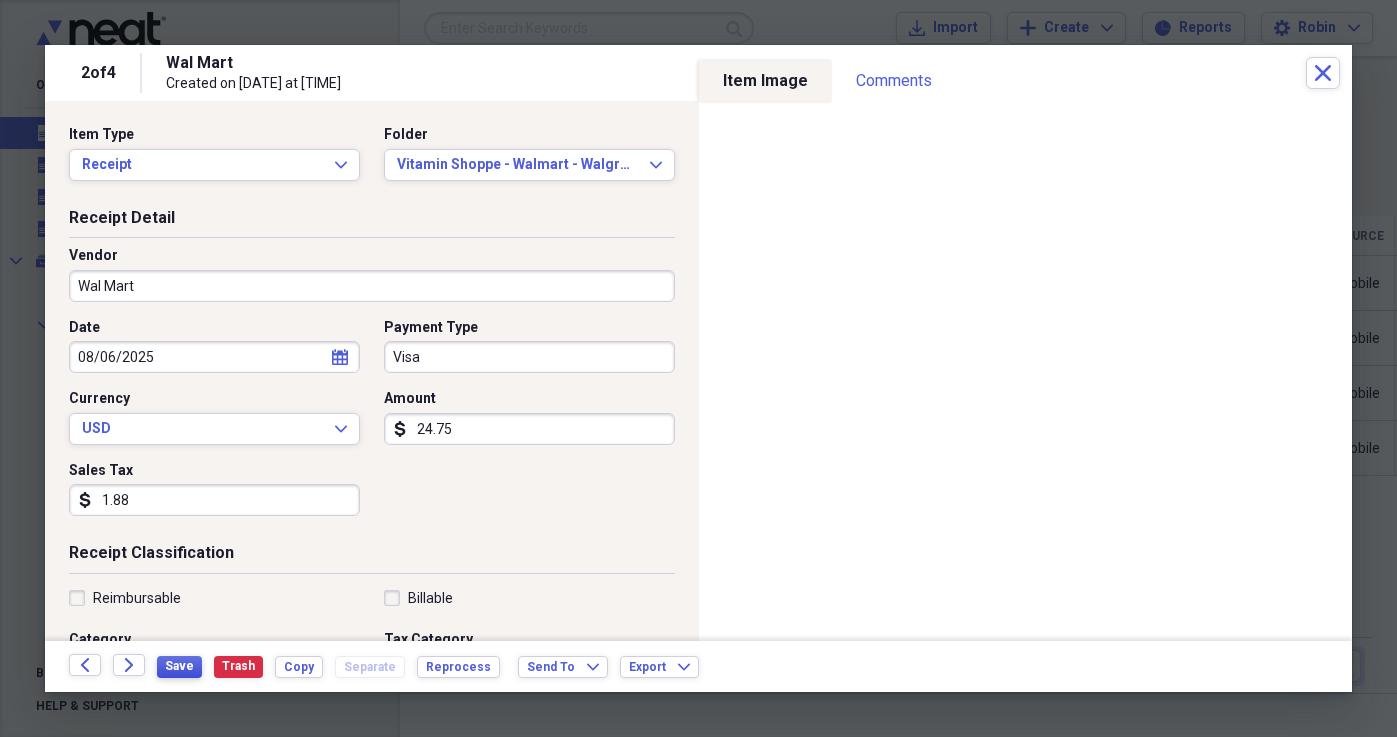 click on "Save" at bounding box center [179, 666] 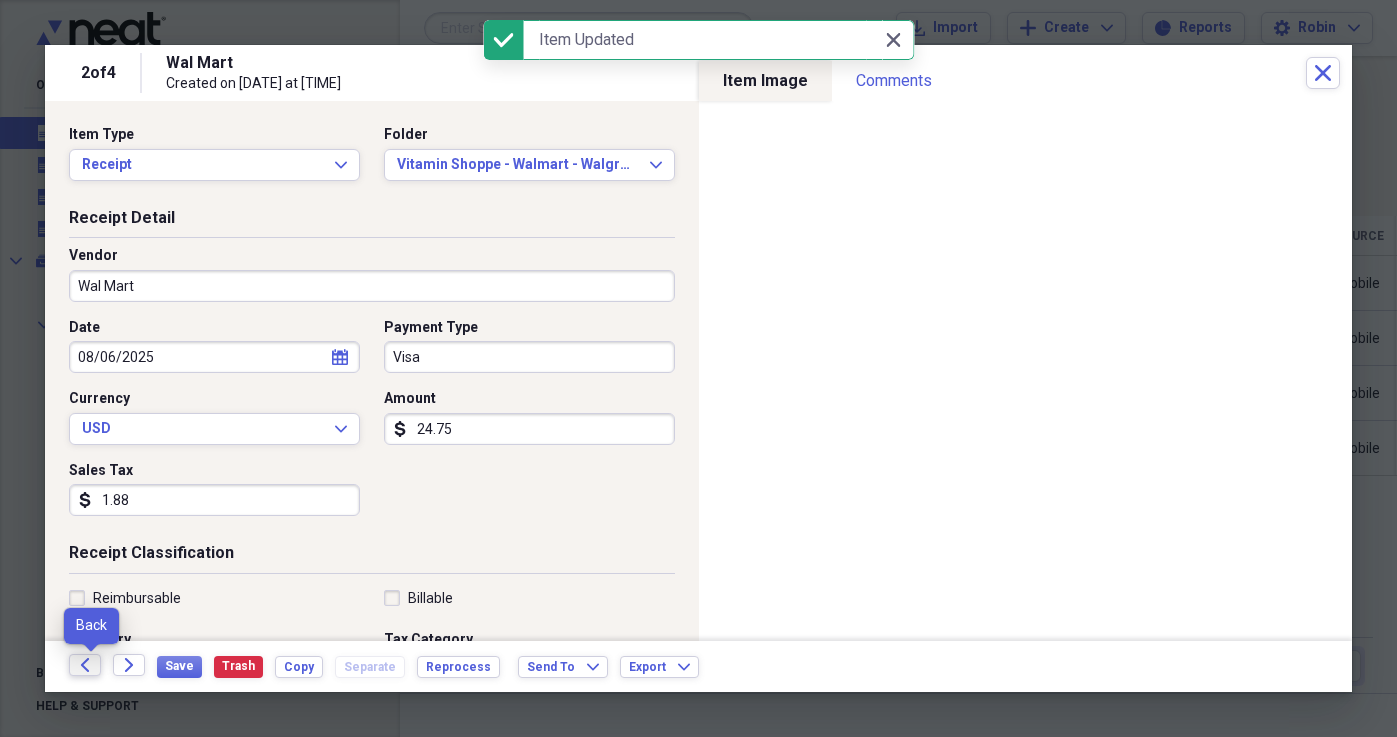 click on "Back" 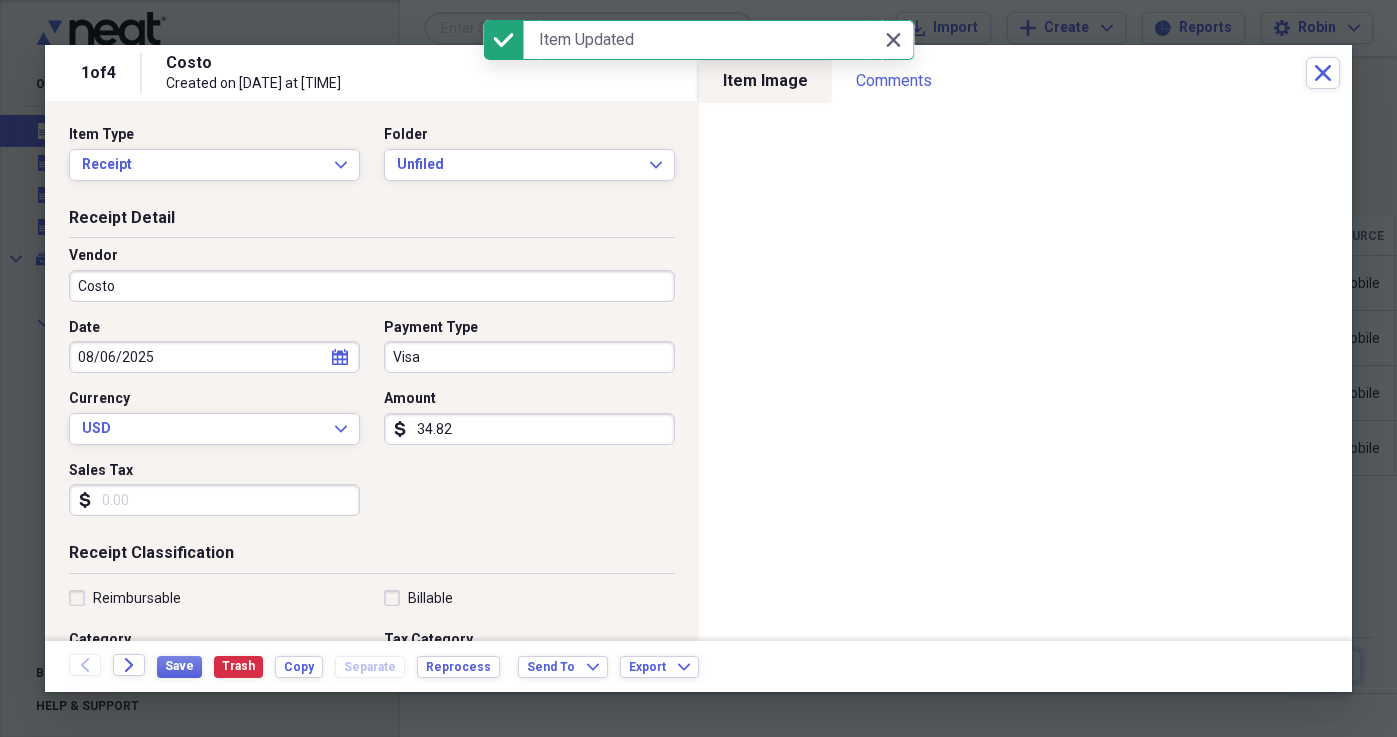 click on "Costo" at bounding box center (372, 286) 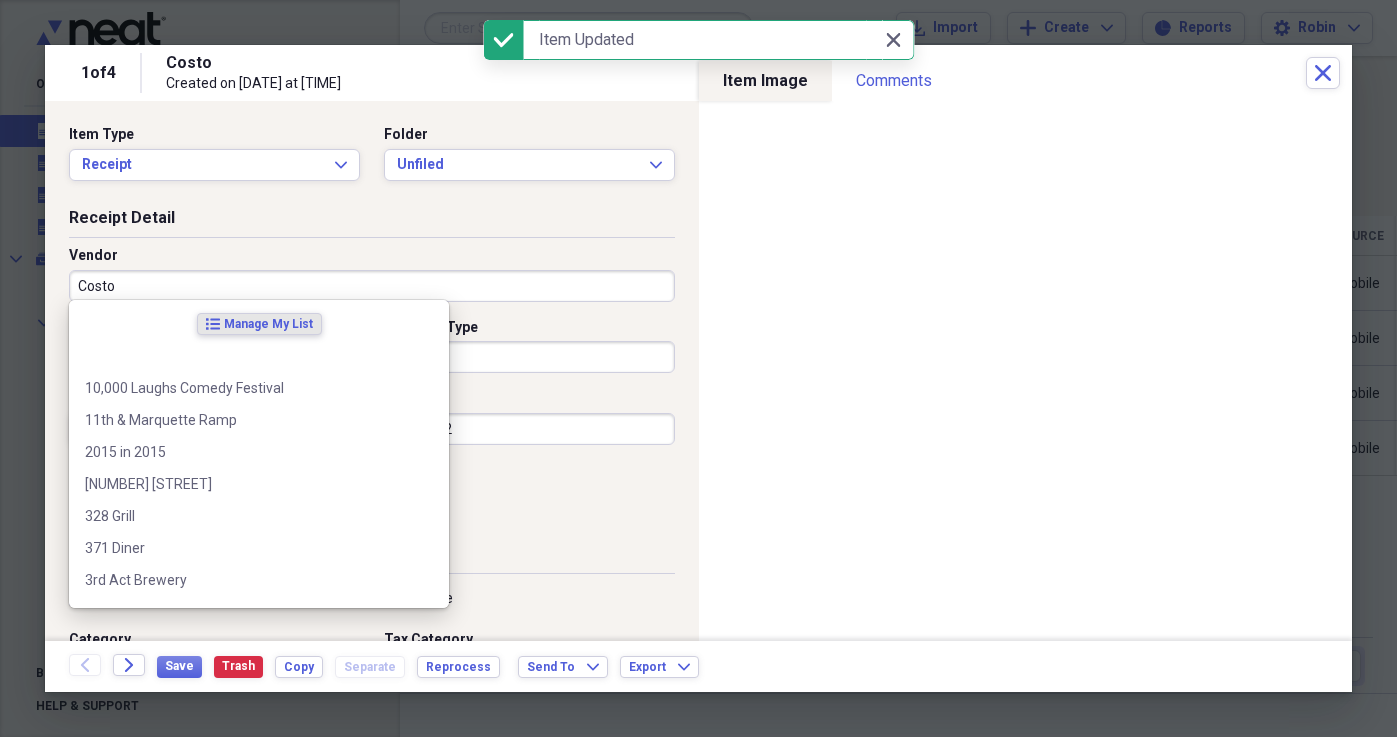 click on "Costo" at bounding box center [372, 286] 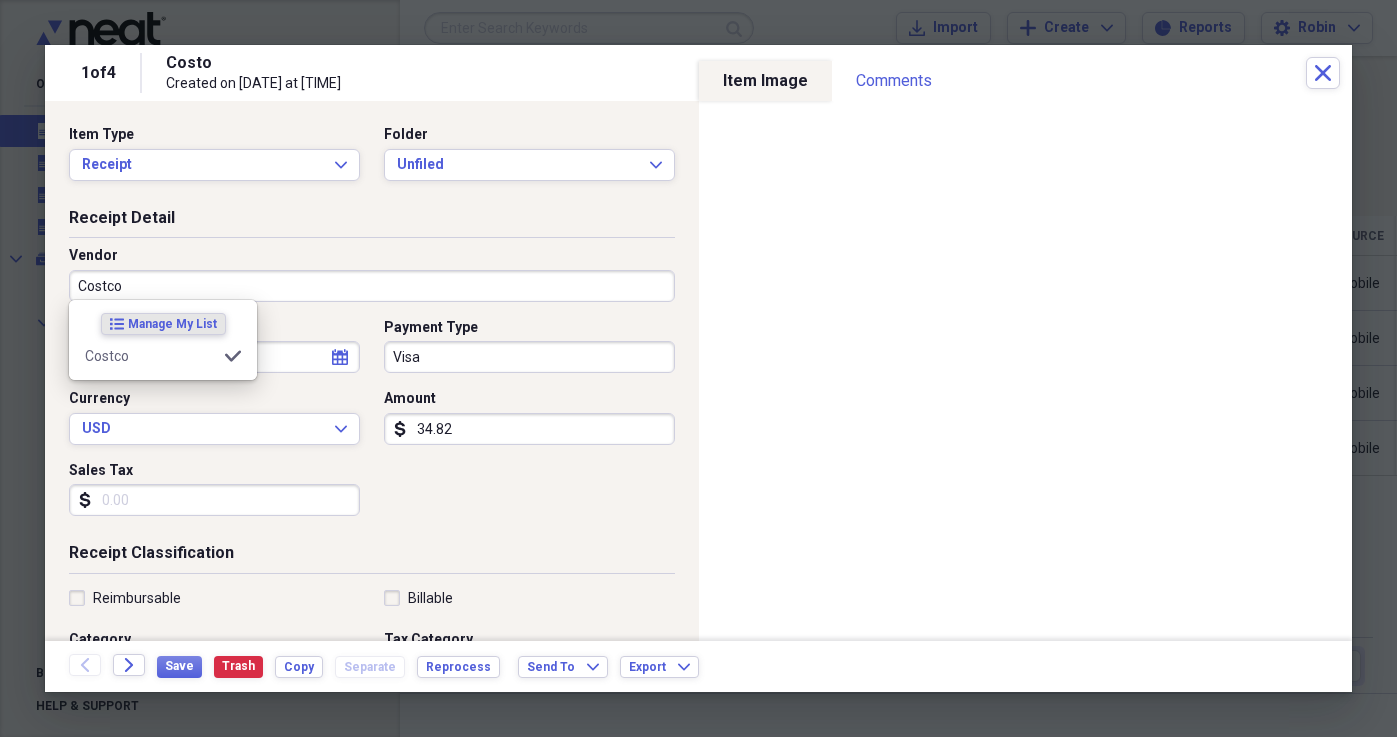 click on "Costco" at bounding box center [372, 286] 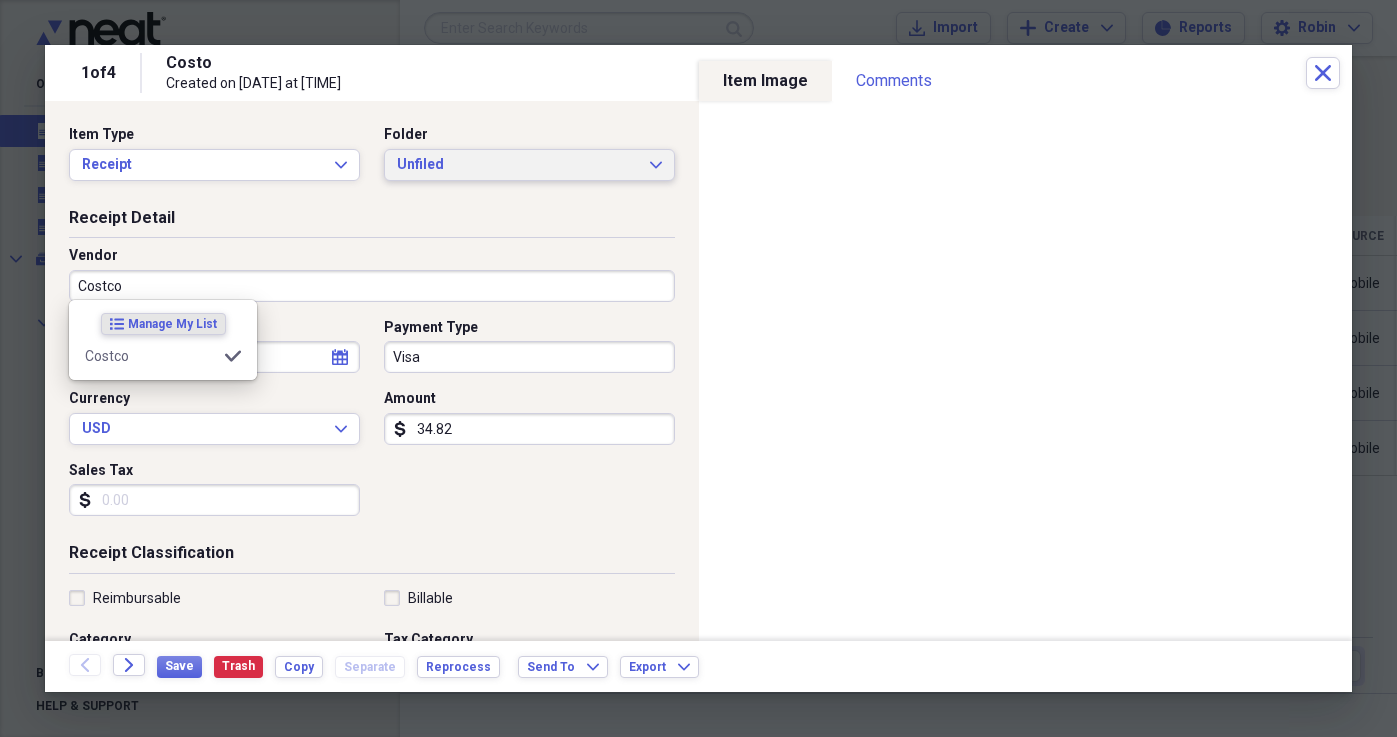 type on "Costco" 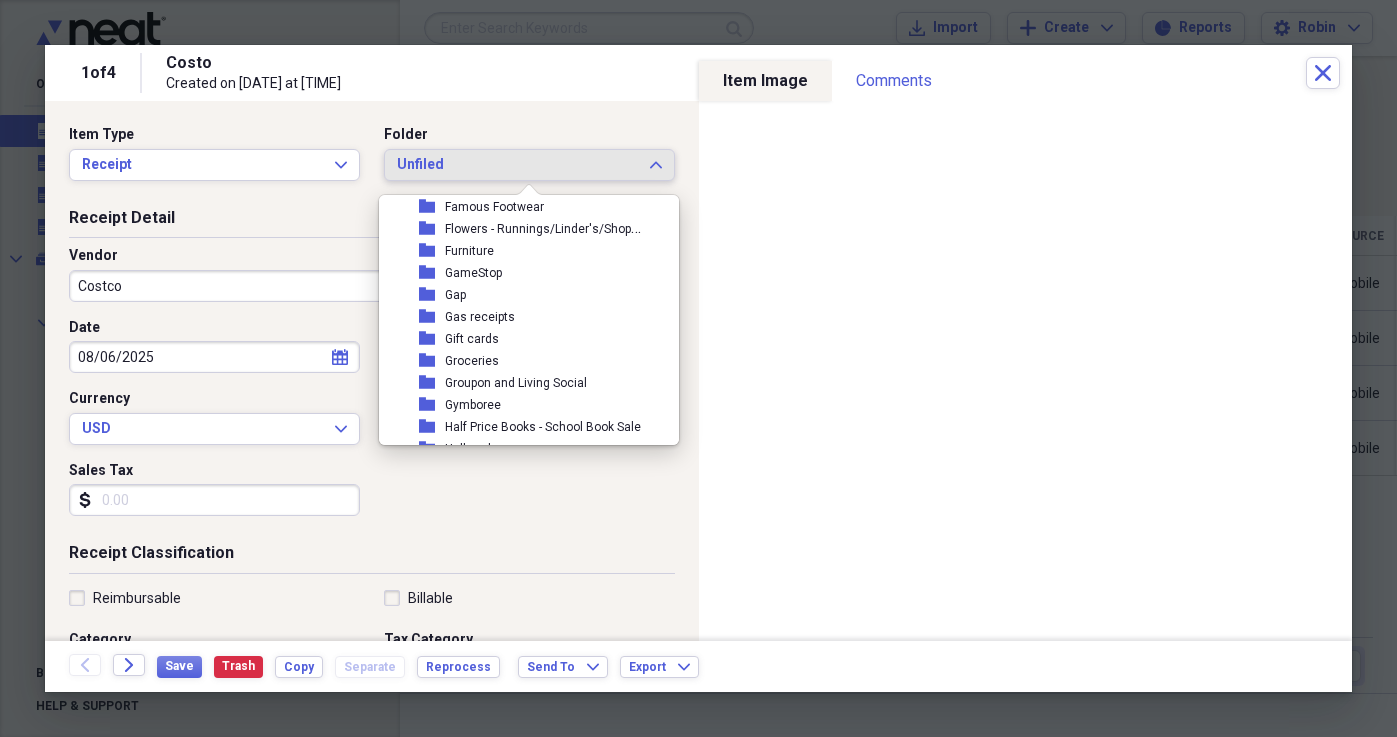 scroll, scrollTop: 723, scrollLeft: 0, axis: vertical 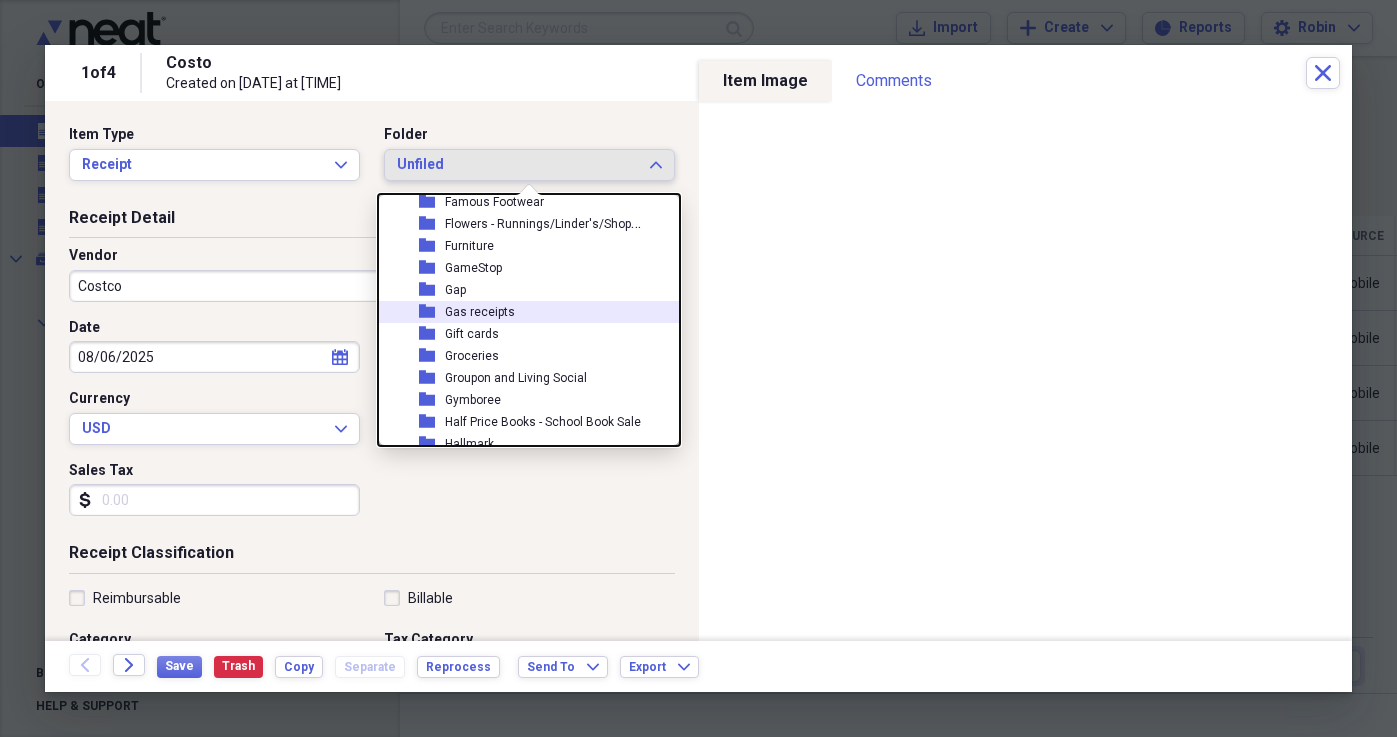 click on "Gas receipts" at bounding box center [480, 312] 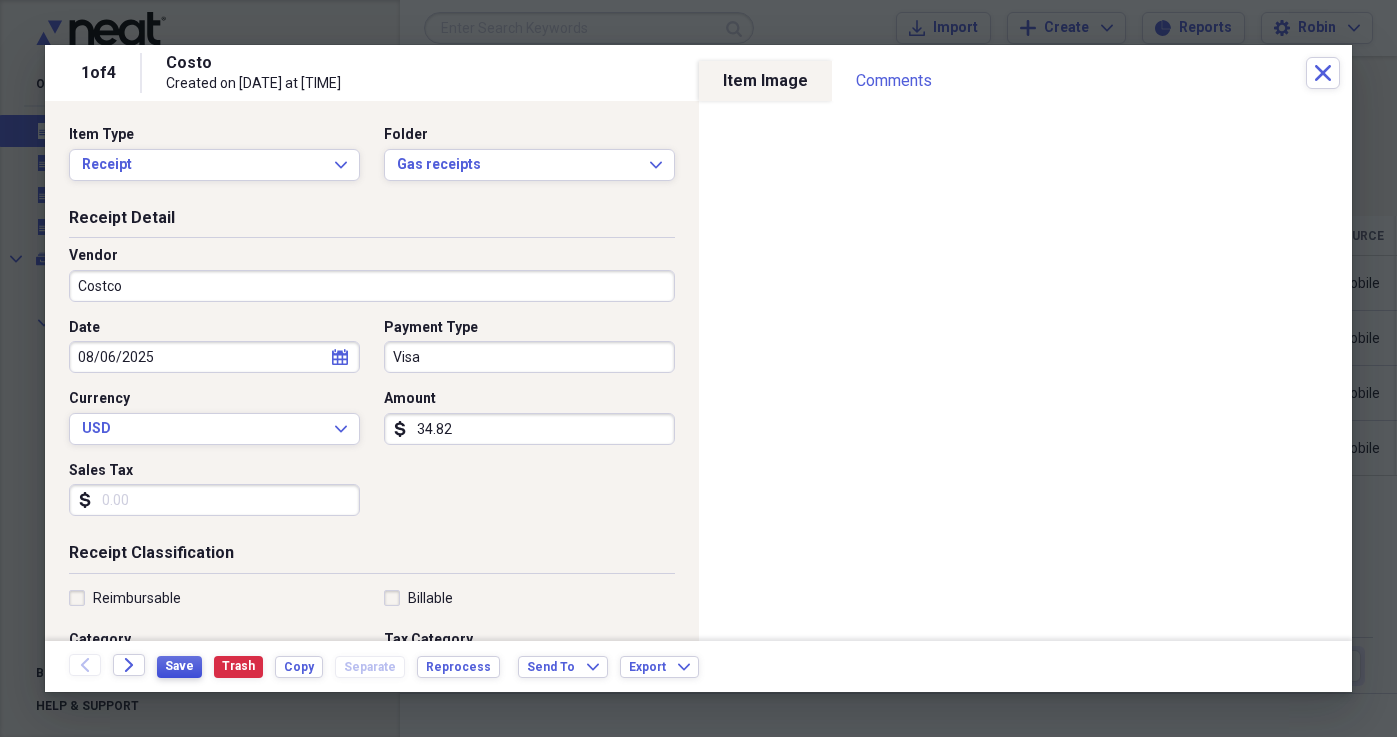 click on "Save" at bounding box center (179, 666) 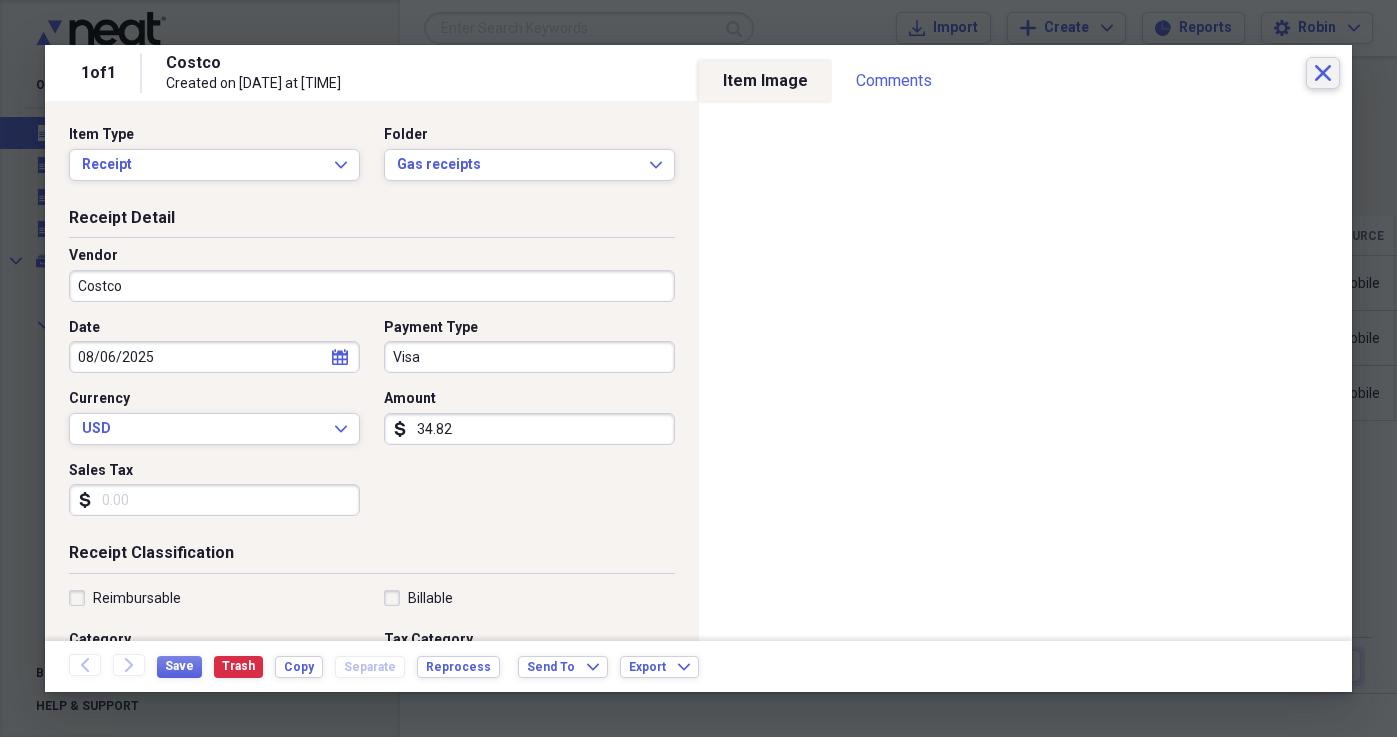 click on "Close" 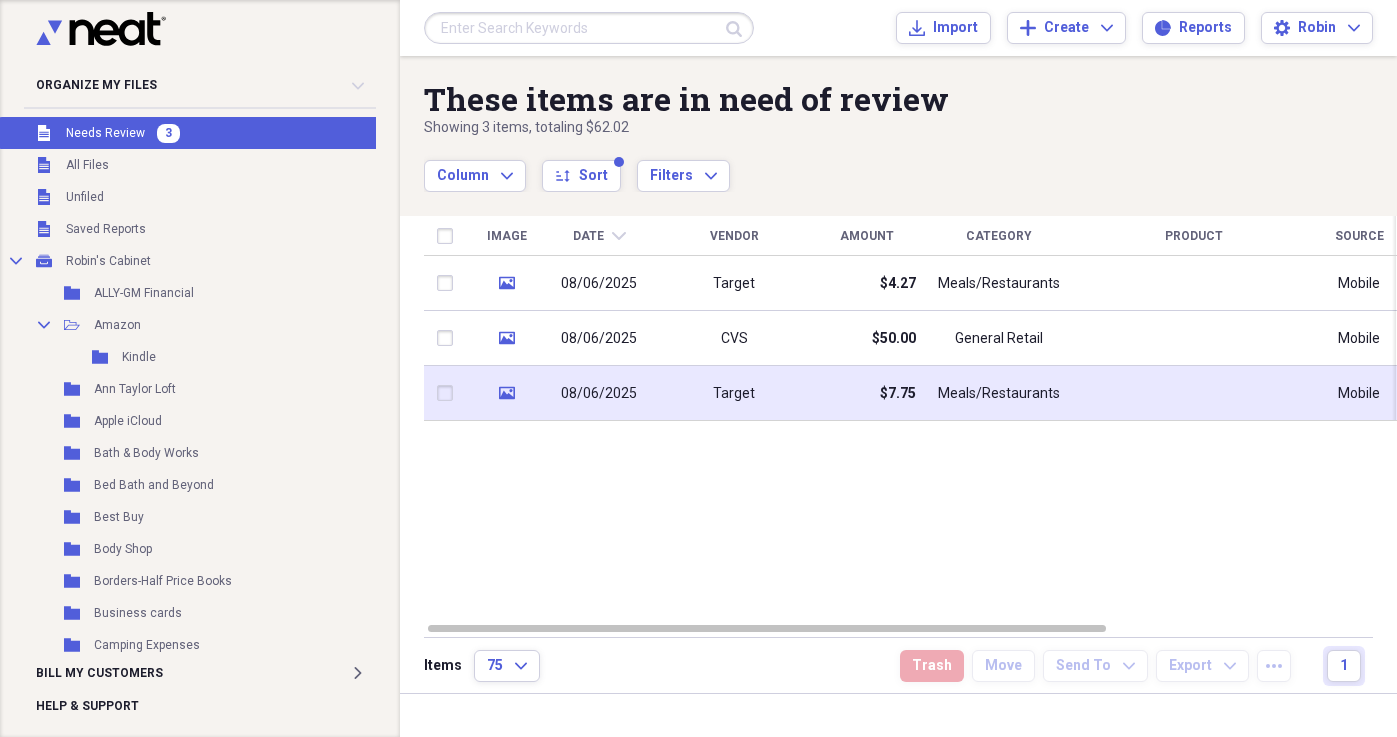 click on "08/06/2025" at bounding box center [599, 394] 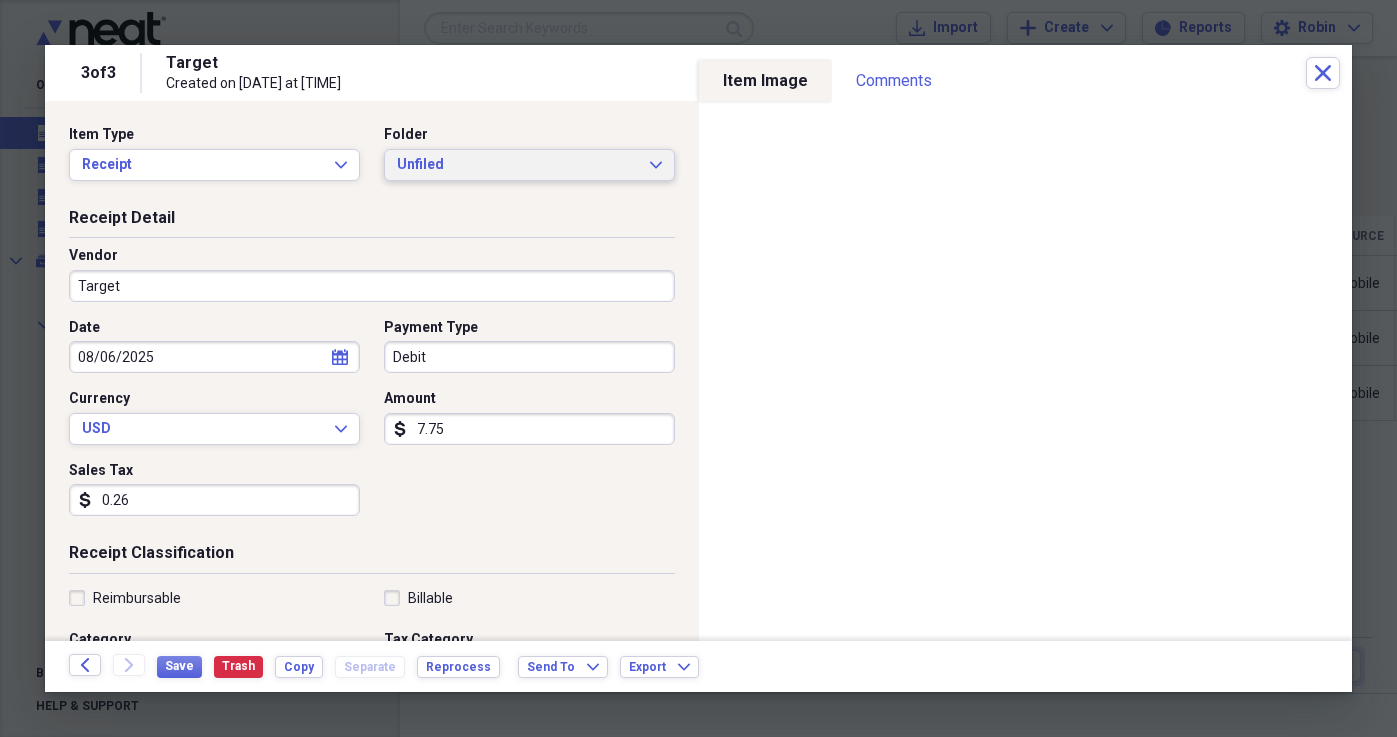 click on "Unfiled" at bounding box center [517, 165] 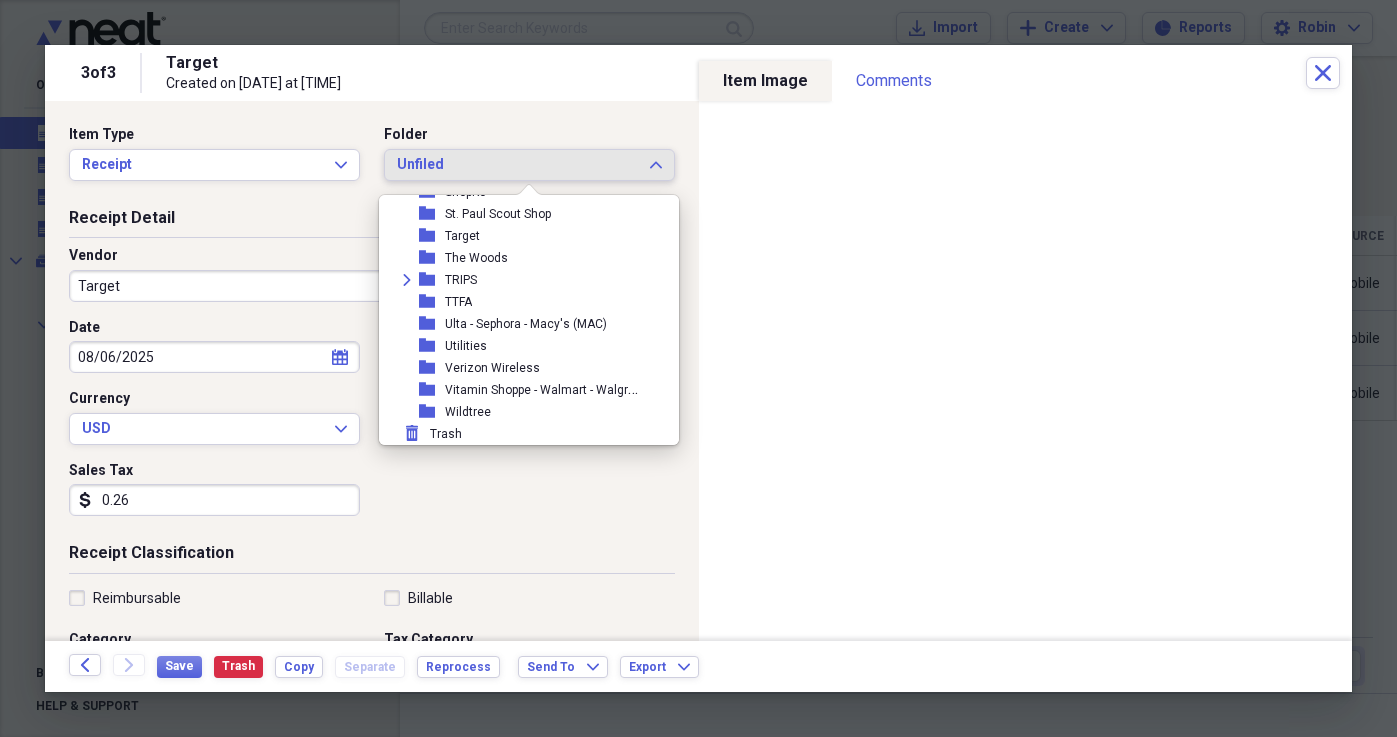 scroll, scrollTop: 1789, scrollLeft: 0, axis: vertical 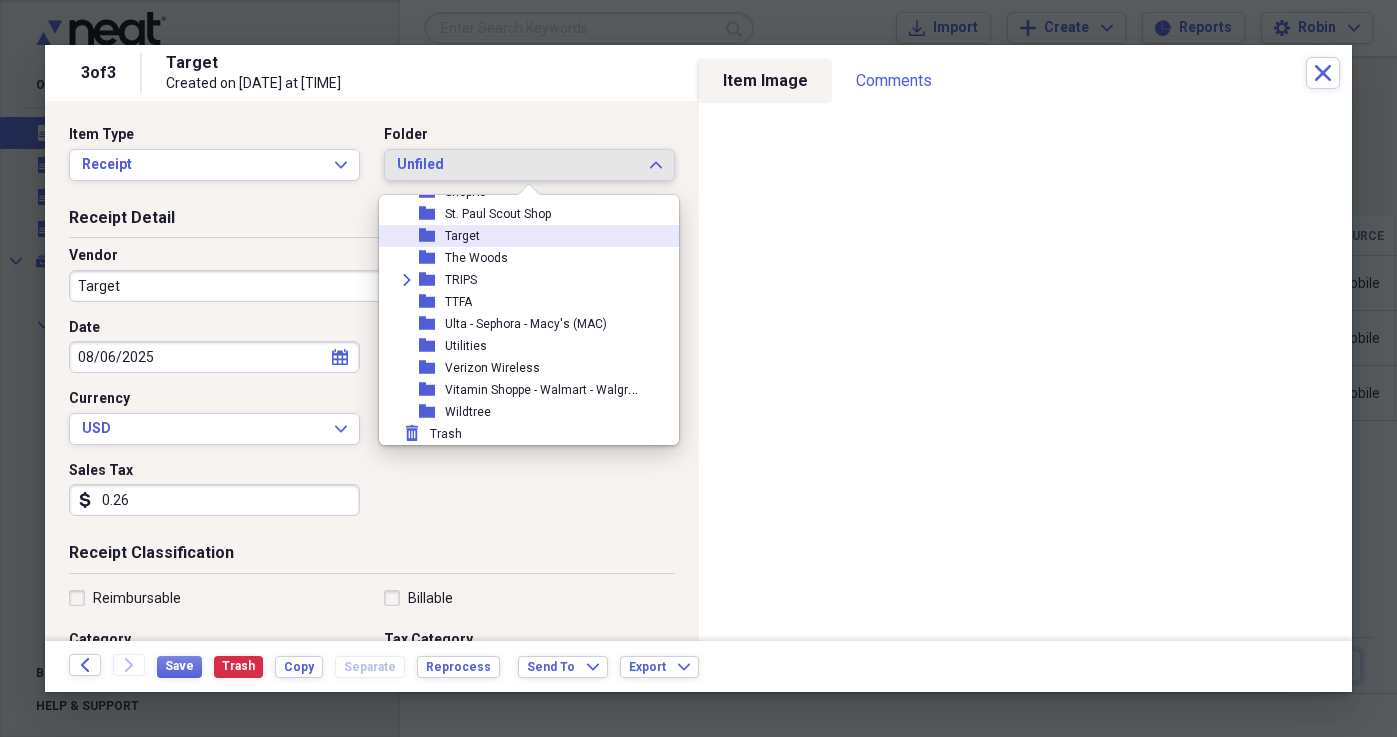 click on "Target" at bounding box center [462, 236] 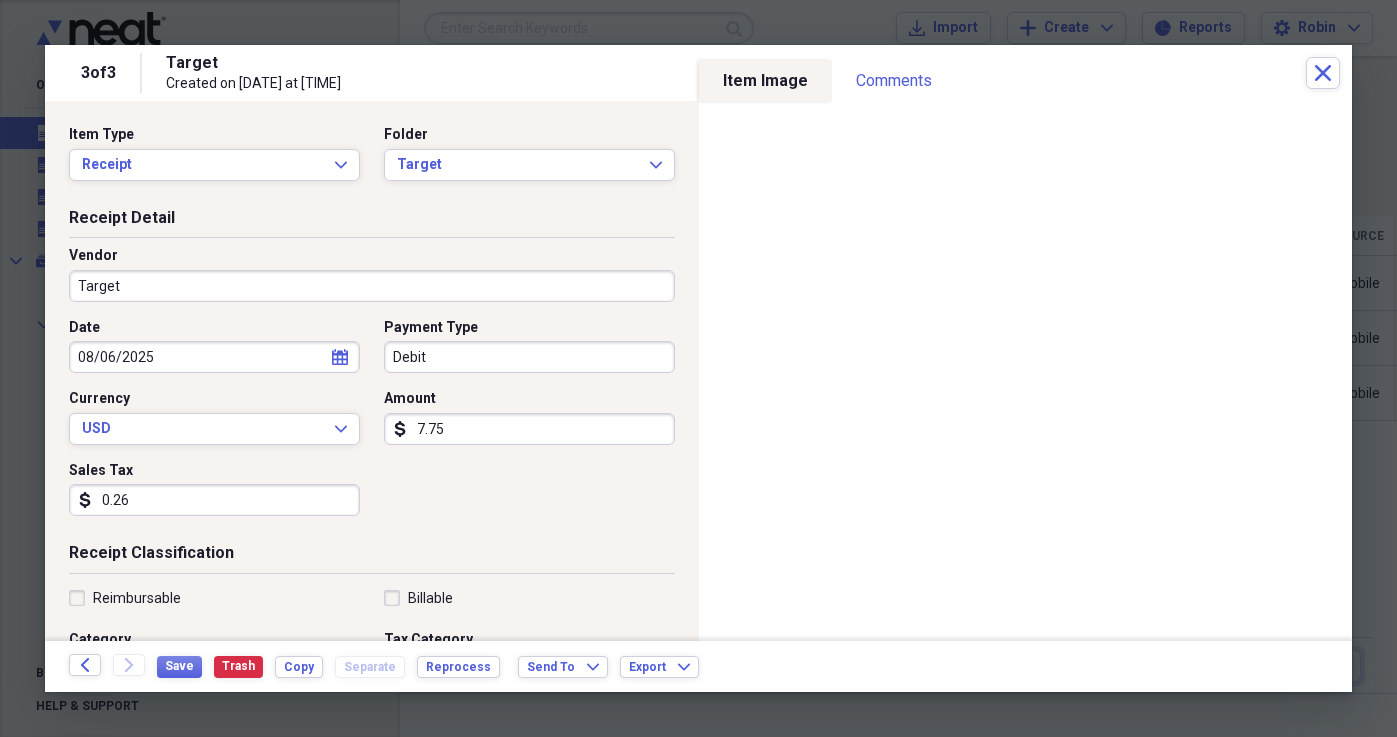 click on "0.26" at bounding box center [214, 500] 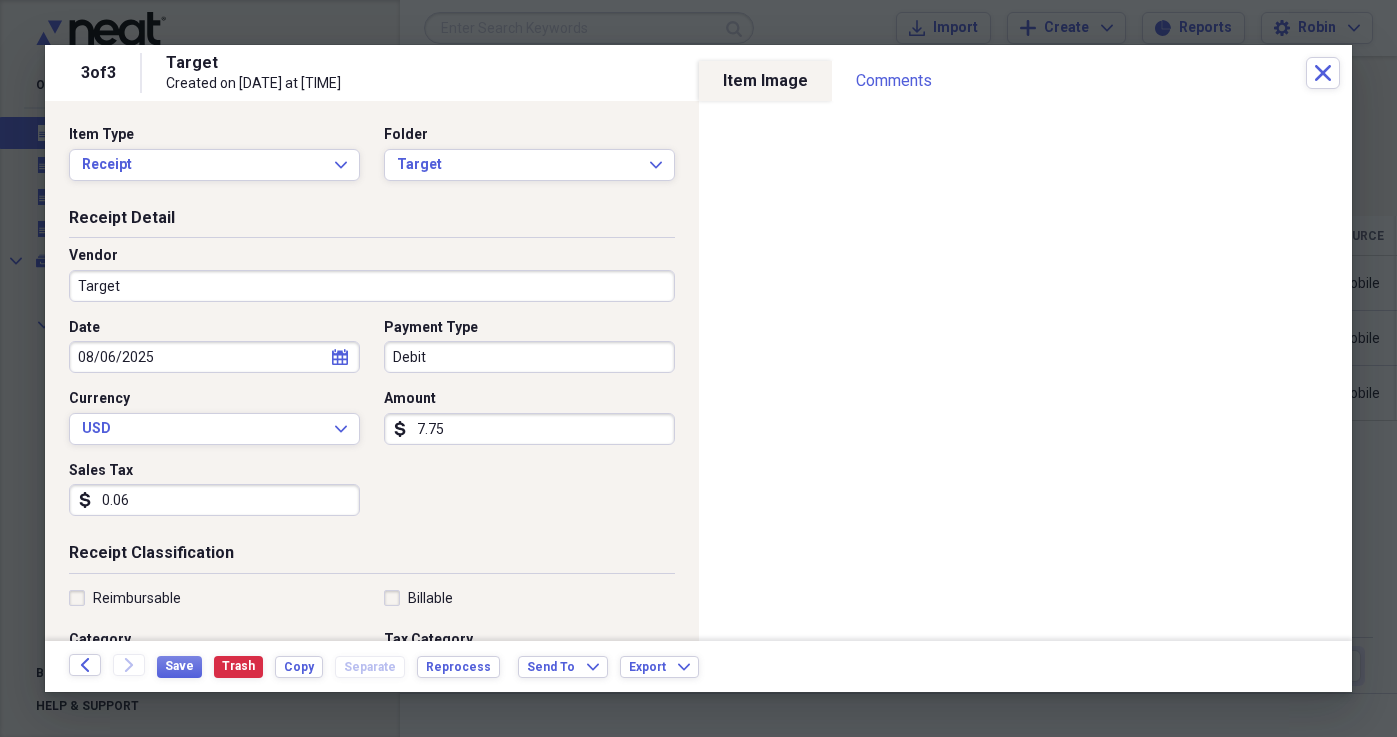 type on "0.63" 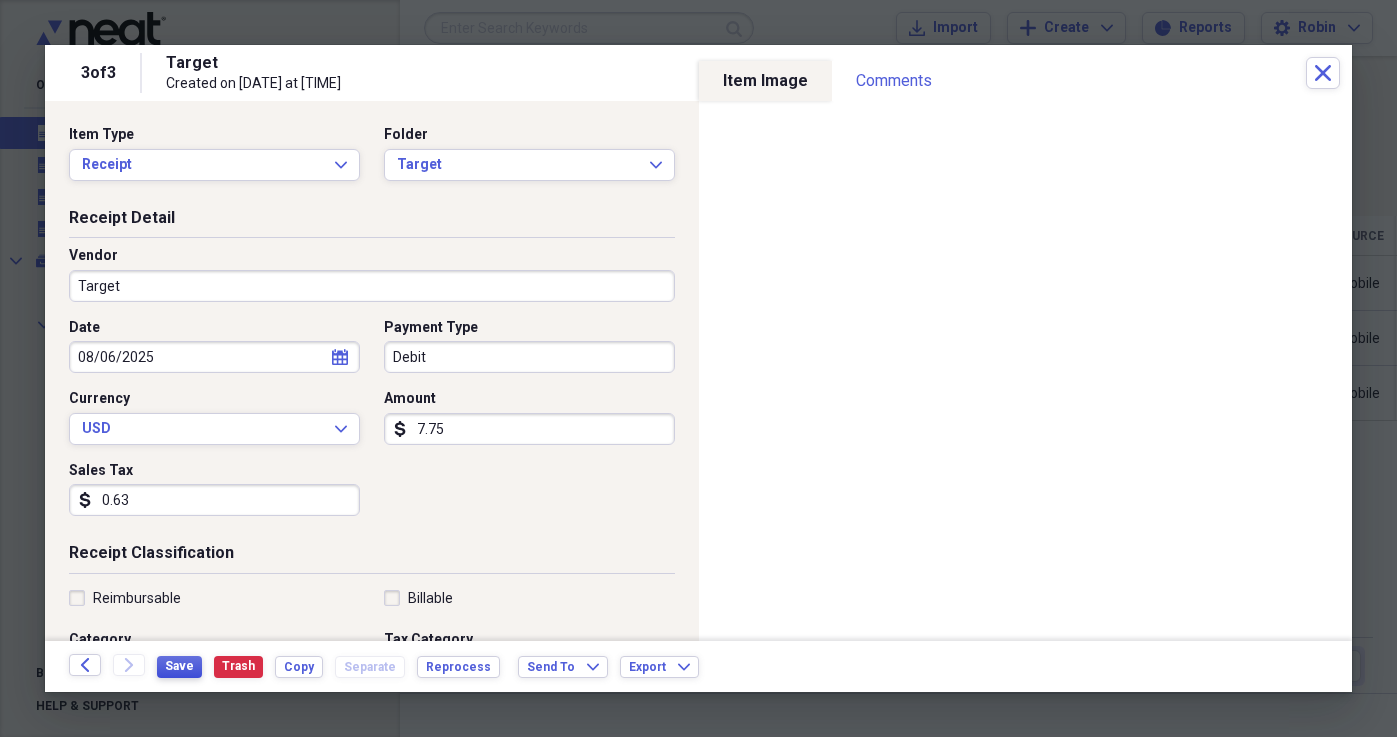 click on "Save" at bounding box center [179, 666] 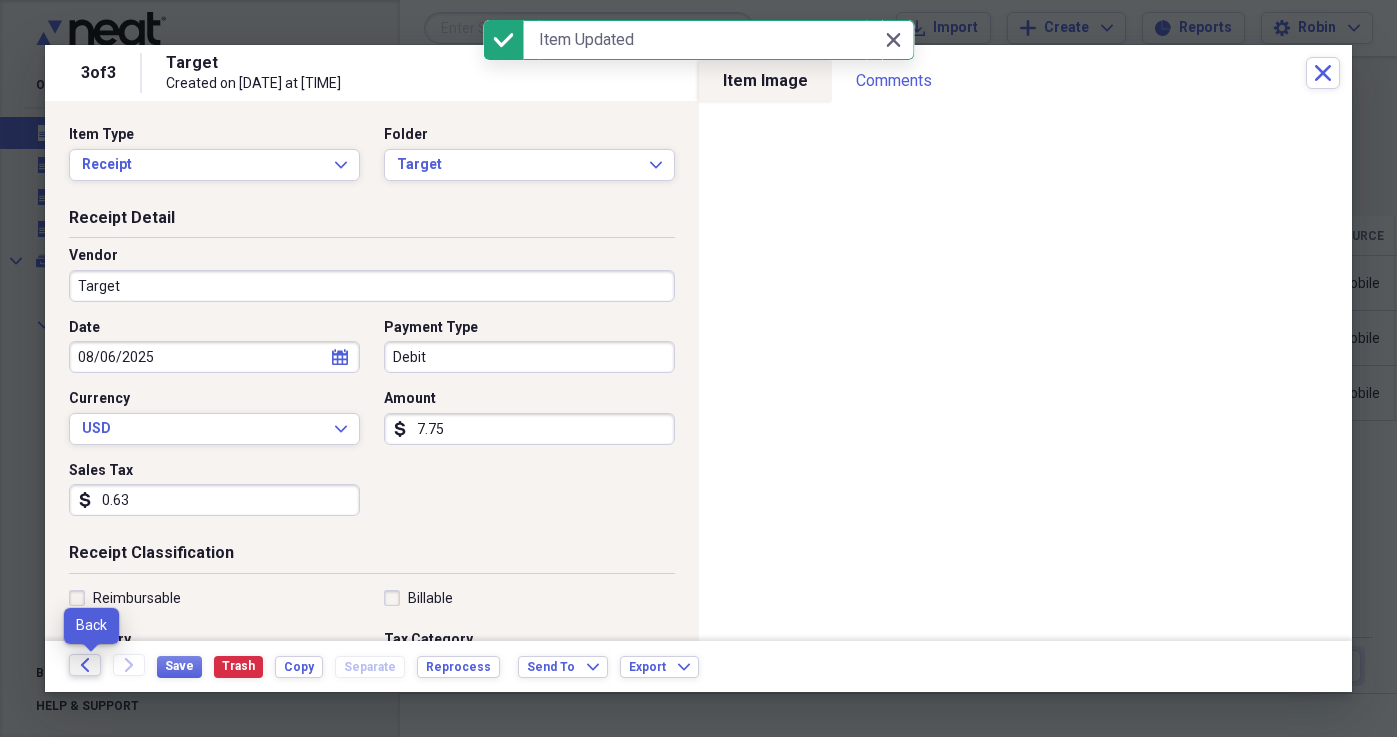 click on "Back" 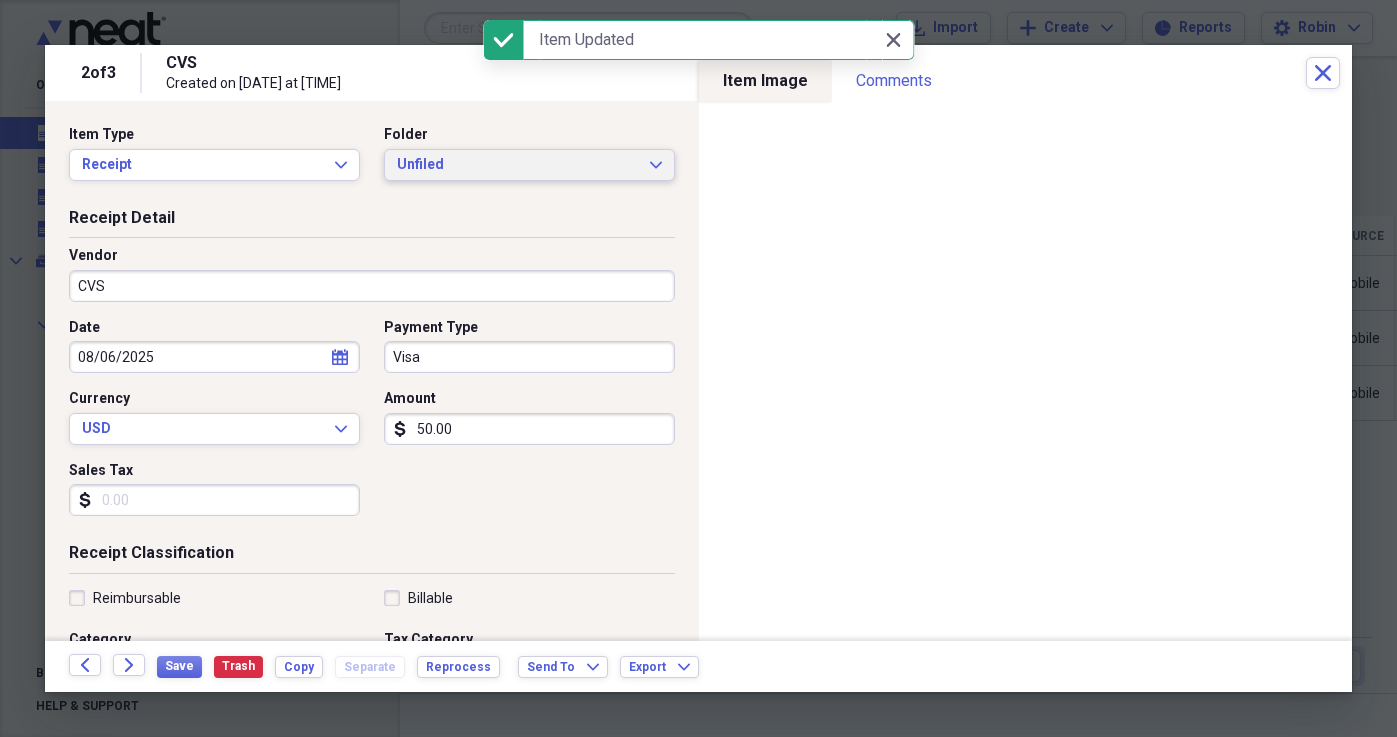 click on "Unfiled" at bounding box center [517, 165] 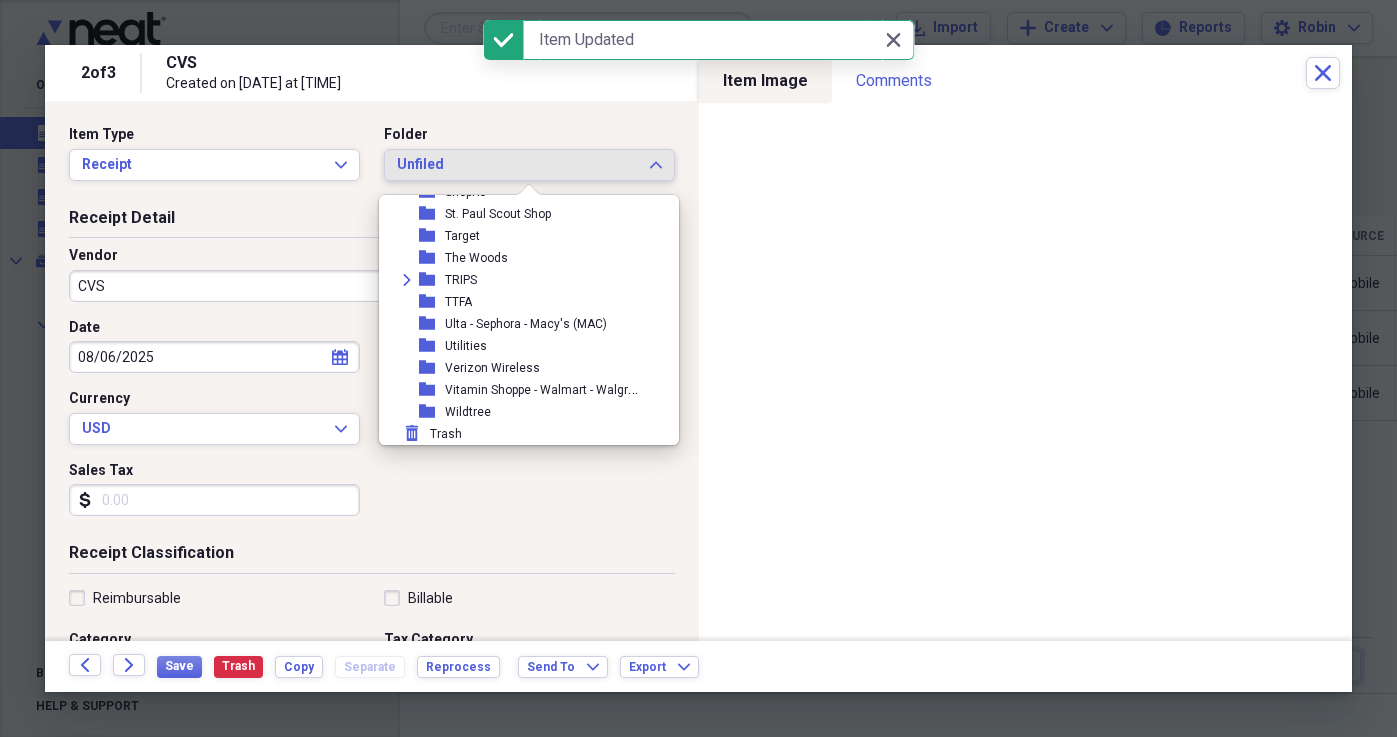 scroll, scrollTop: 1778, scrollLeft: 0, axis: vertical 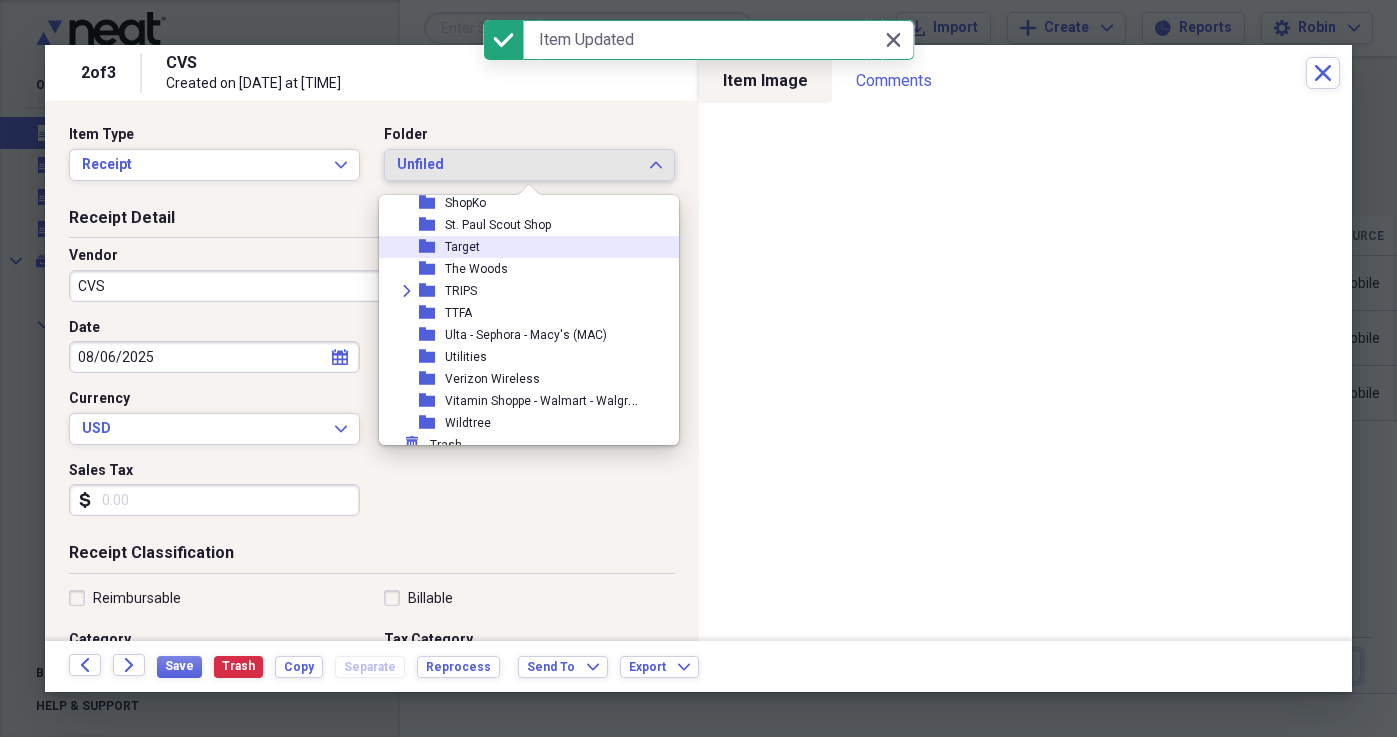 click on "Target" at bounding box center (462, 247) 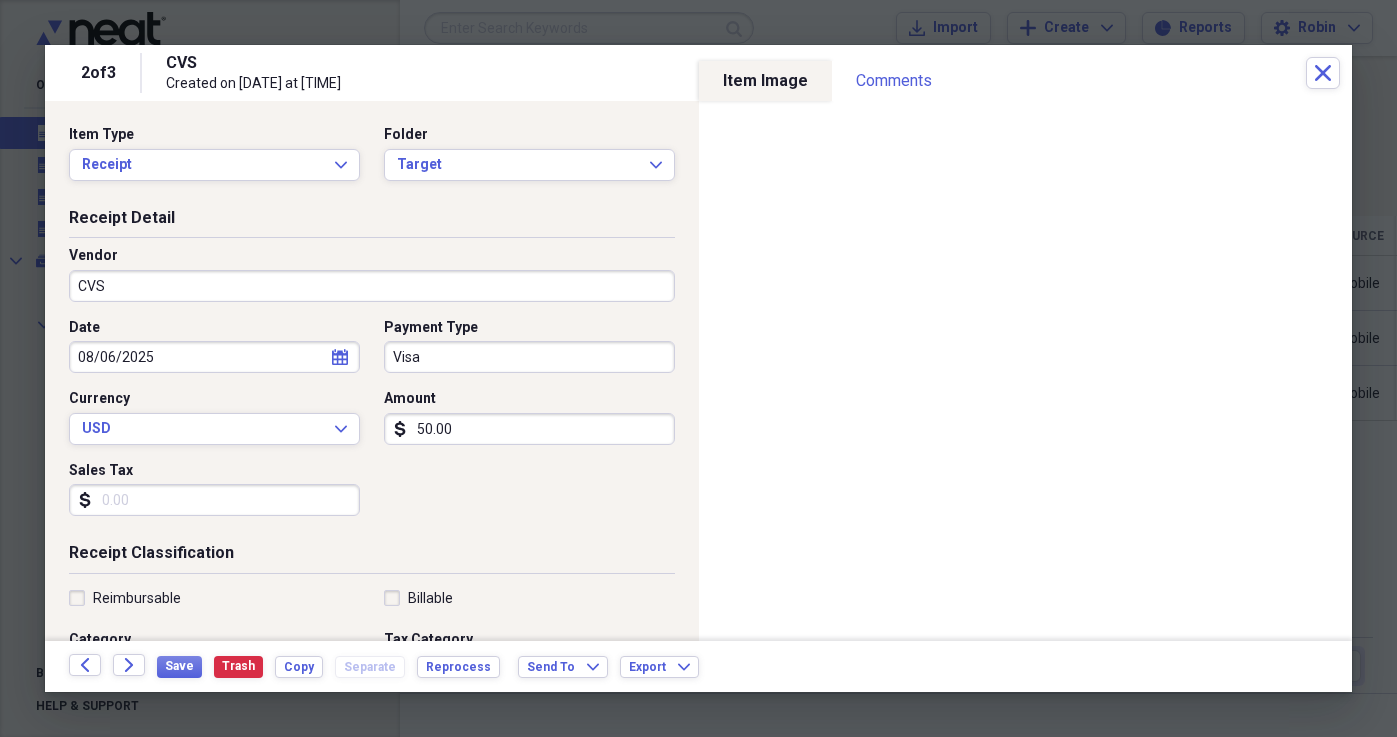 click on "CVS" at bounding box center [372, 286] 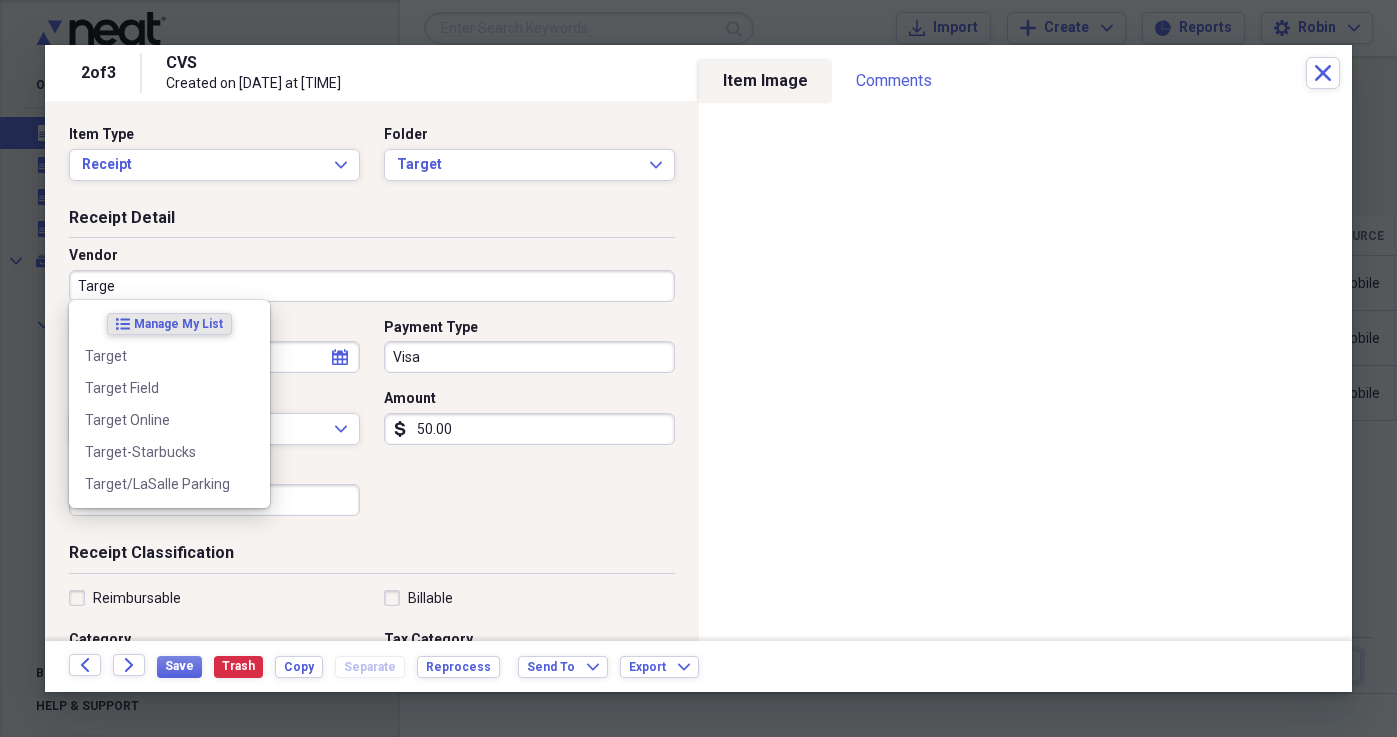 type on "Target" 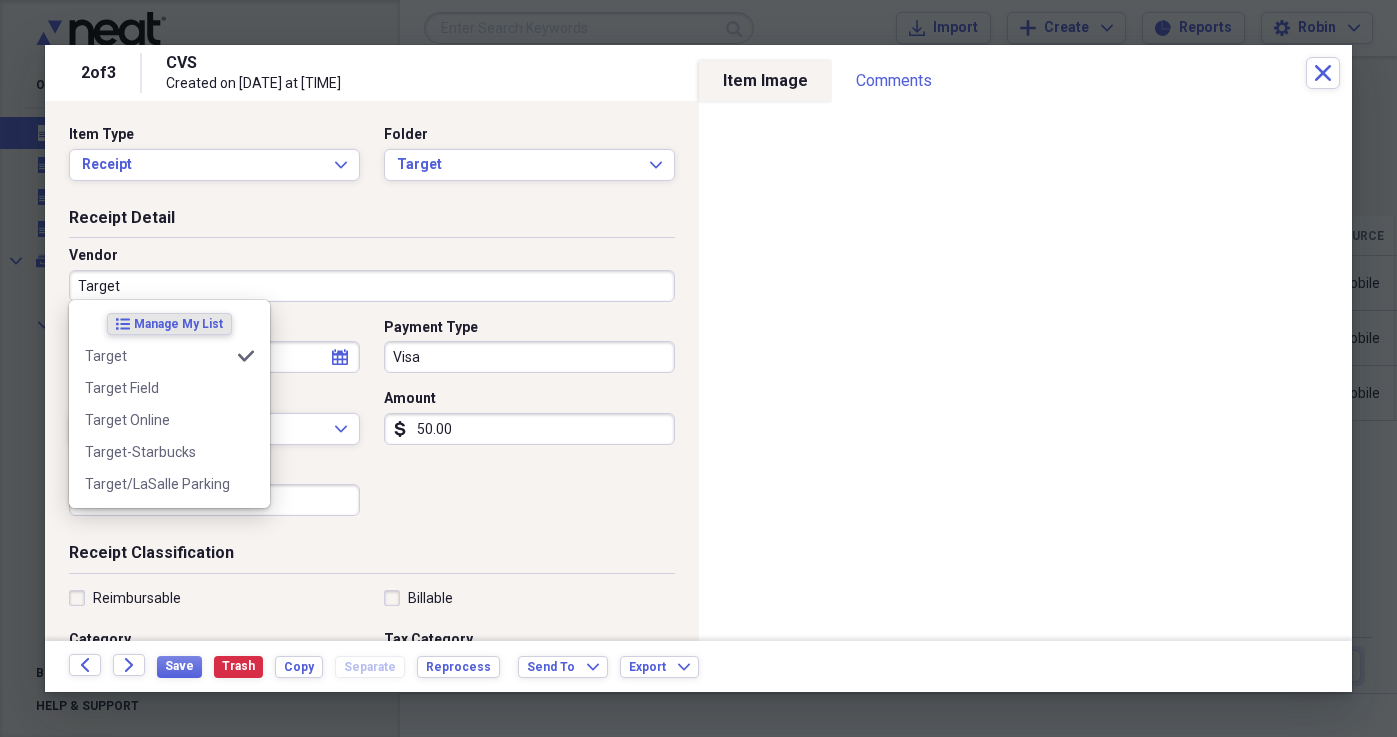 type on "Meals/Restaurants" 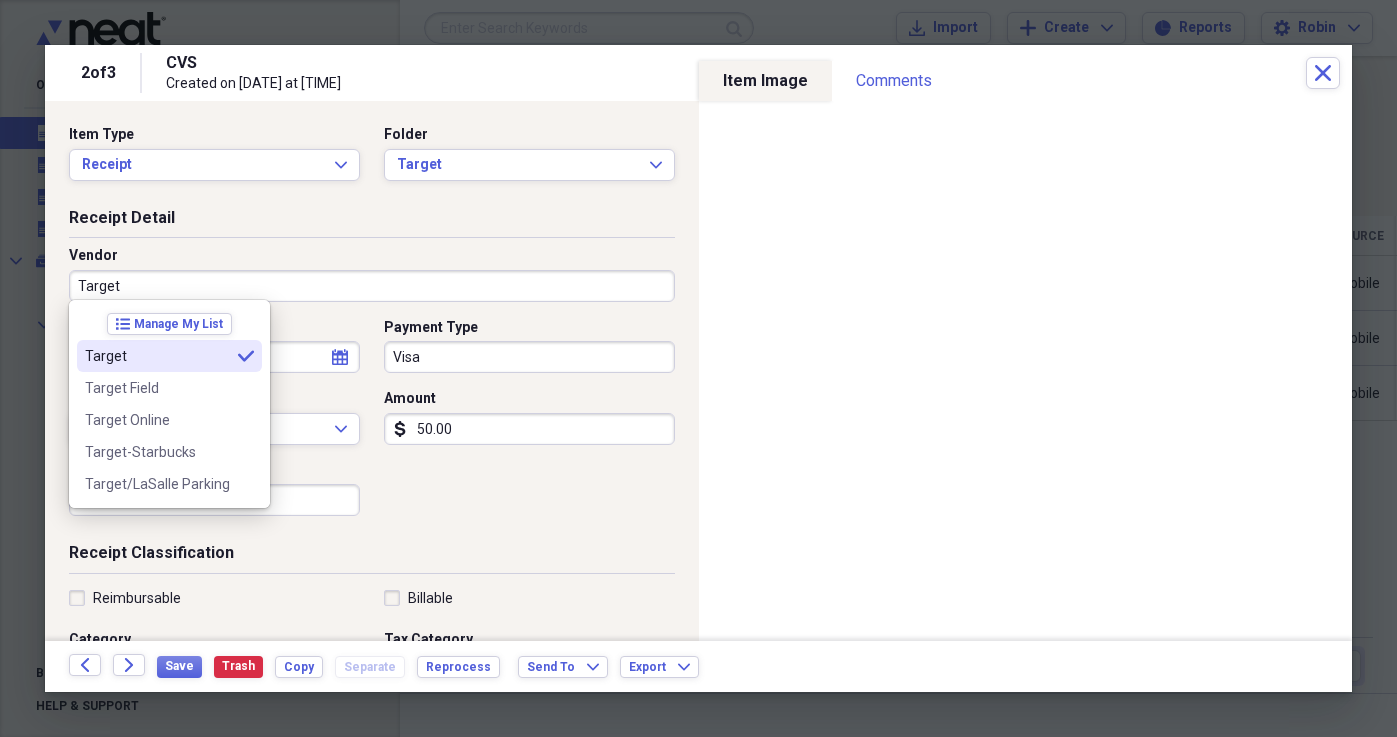 click on "Target" at bounding box center (157, 356) 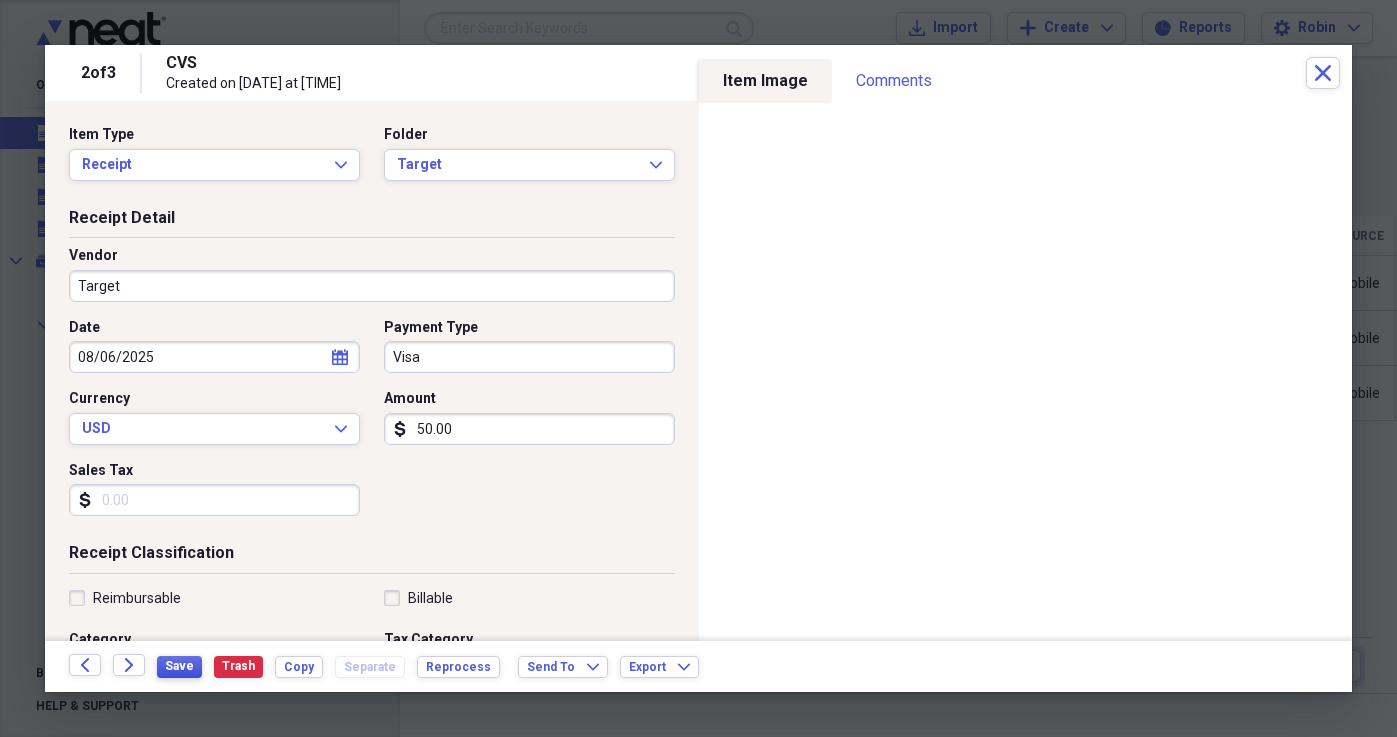 click on "Save" at bounding box center (179, 666) 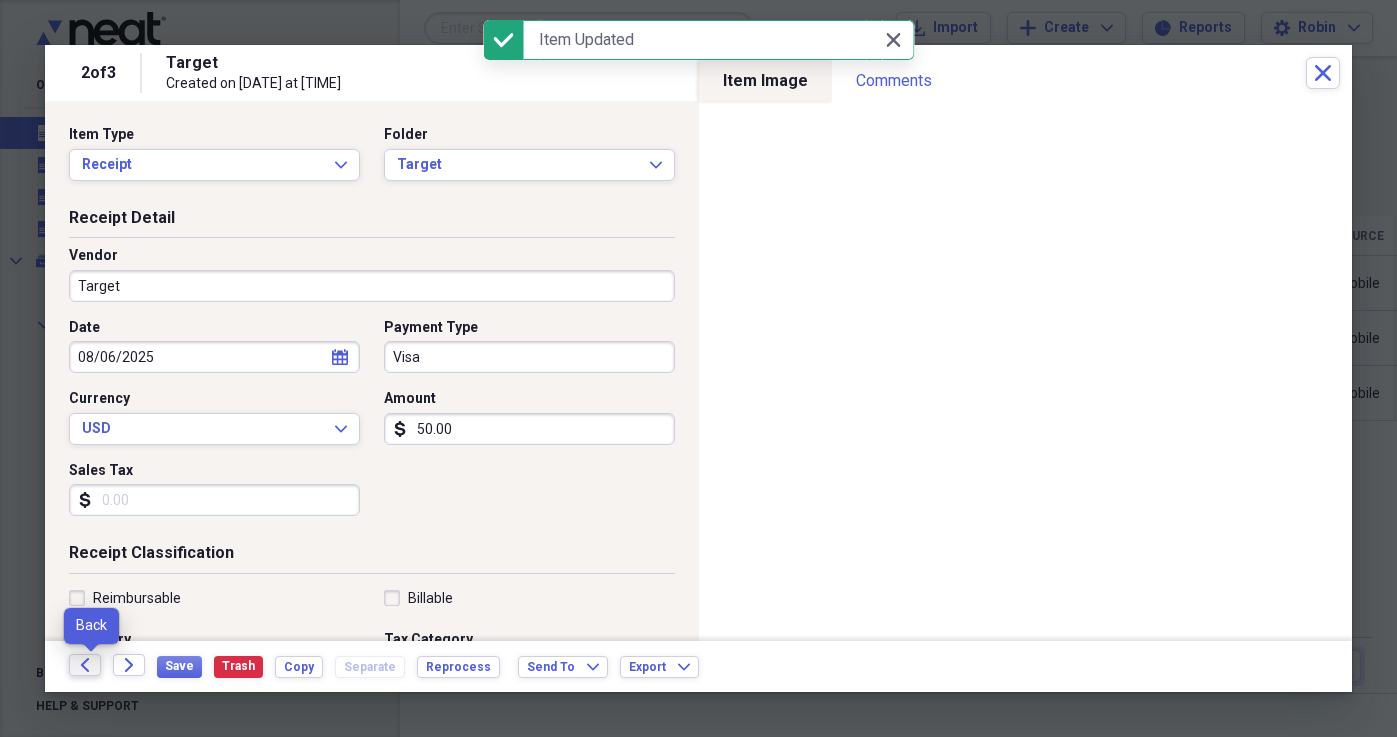 click on "Back" 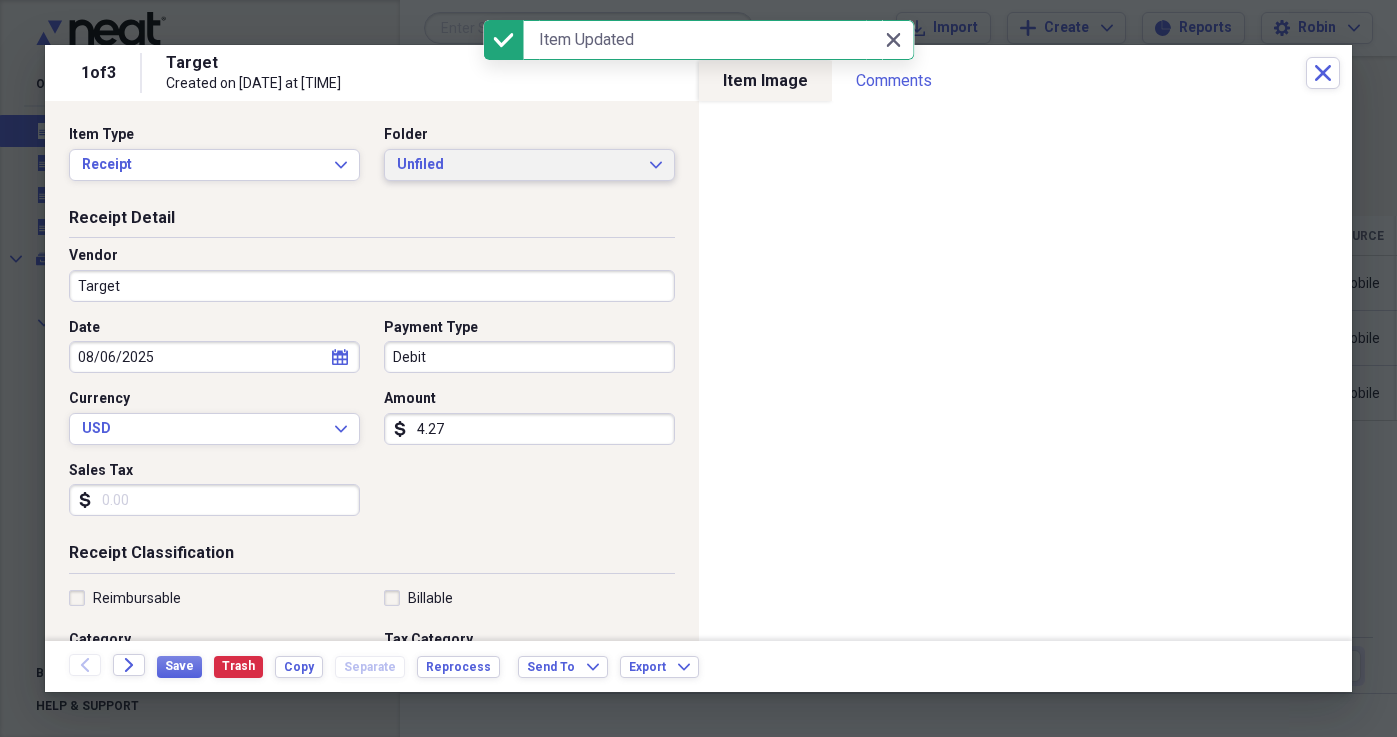 click on "Unfiled" at bounding box center (517, 165) 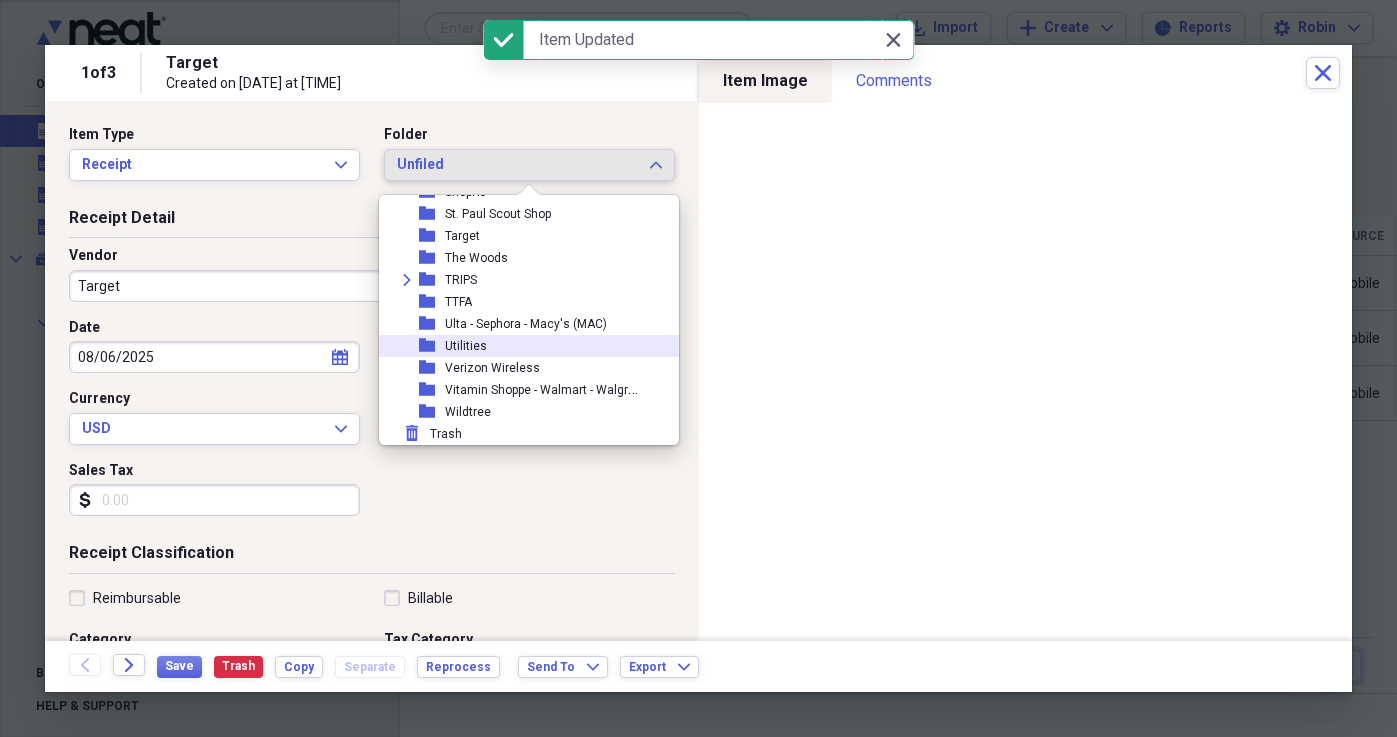 scroll, scrollTop: 1789, scrollLeft: 0, axis: vertical 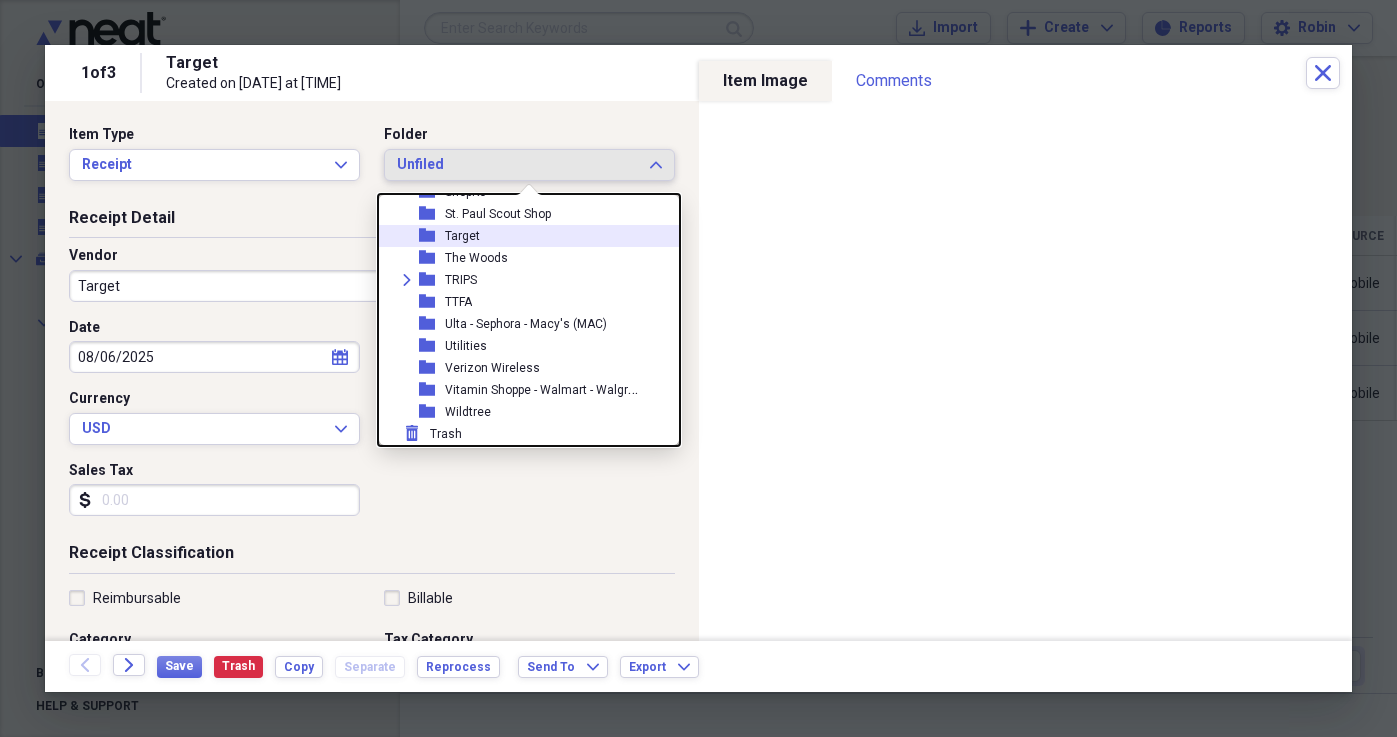 click on "Target" at bounding box center [462, 236] 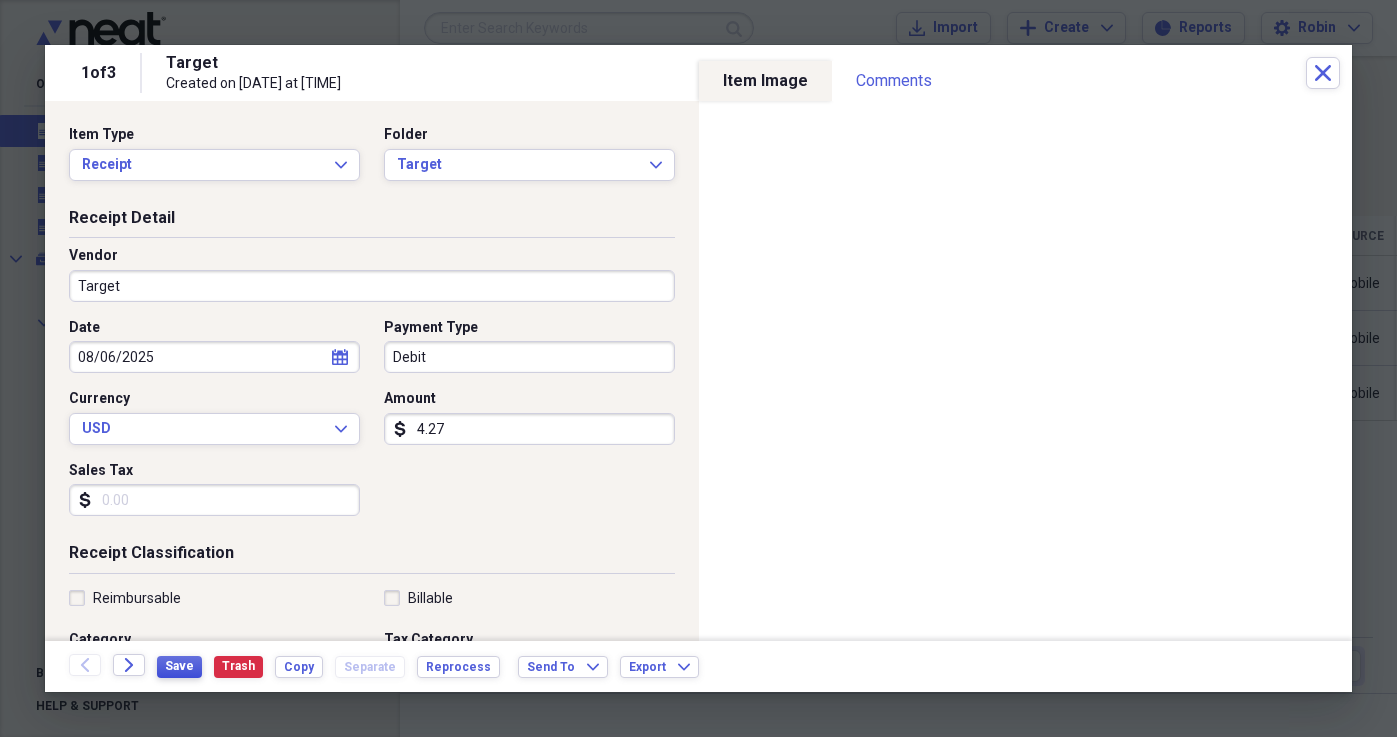 click on "Save" at bounding box center (179, 666) 